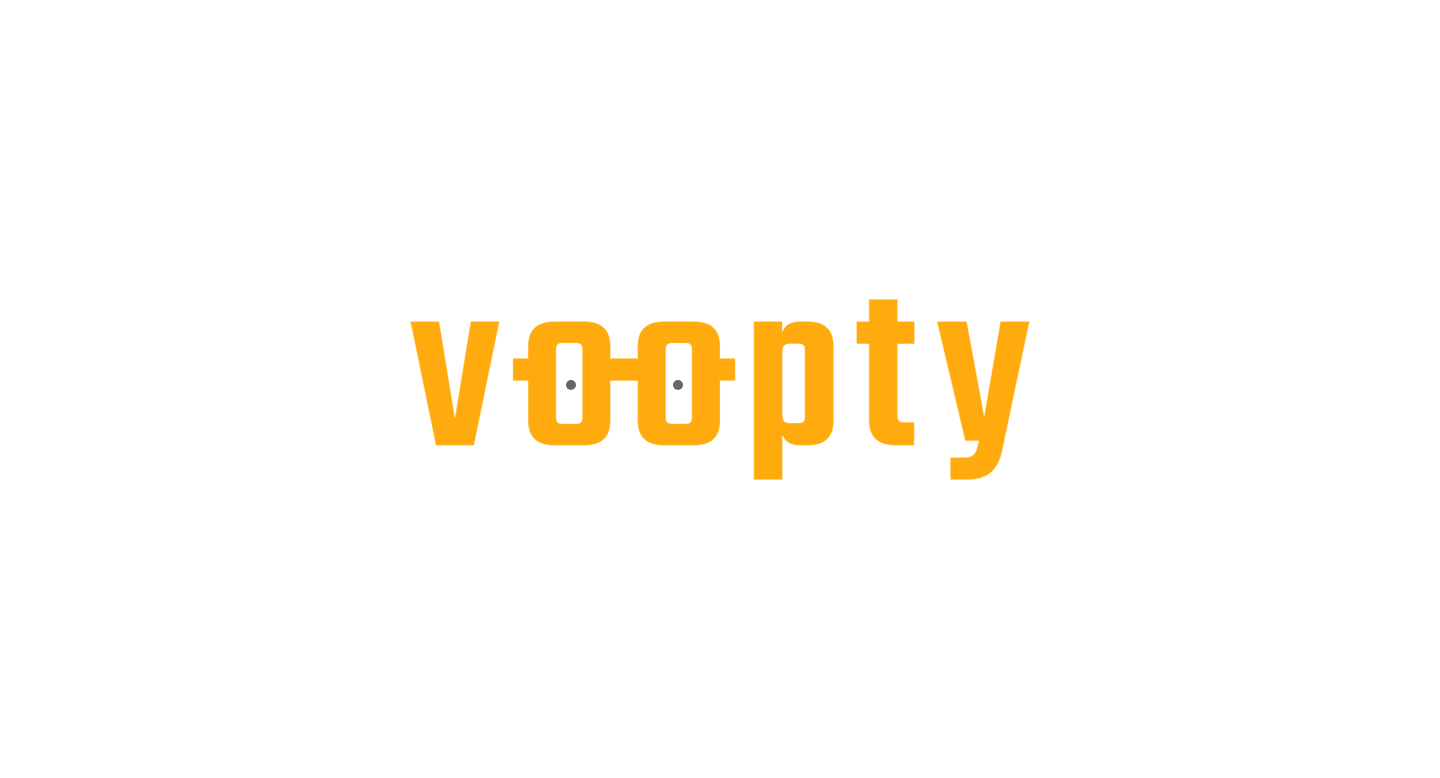 scroll, scrollTop: 0, scrollLeft: 0, axis: both 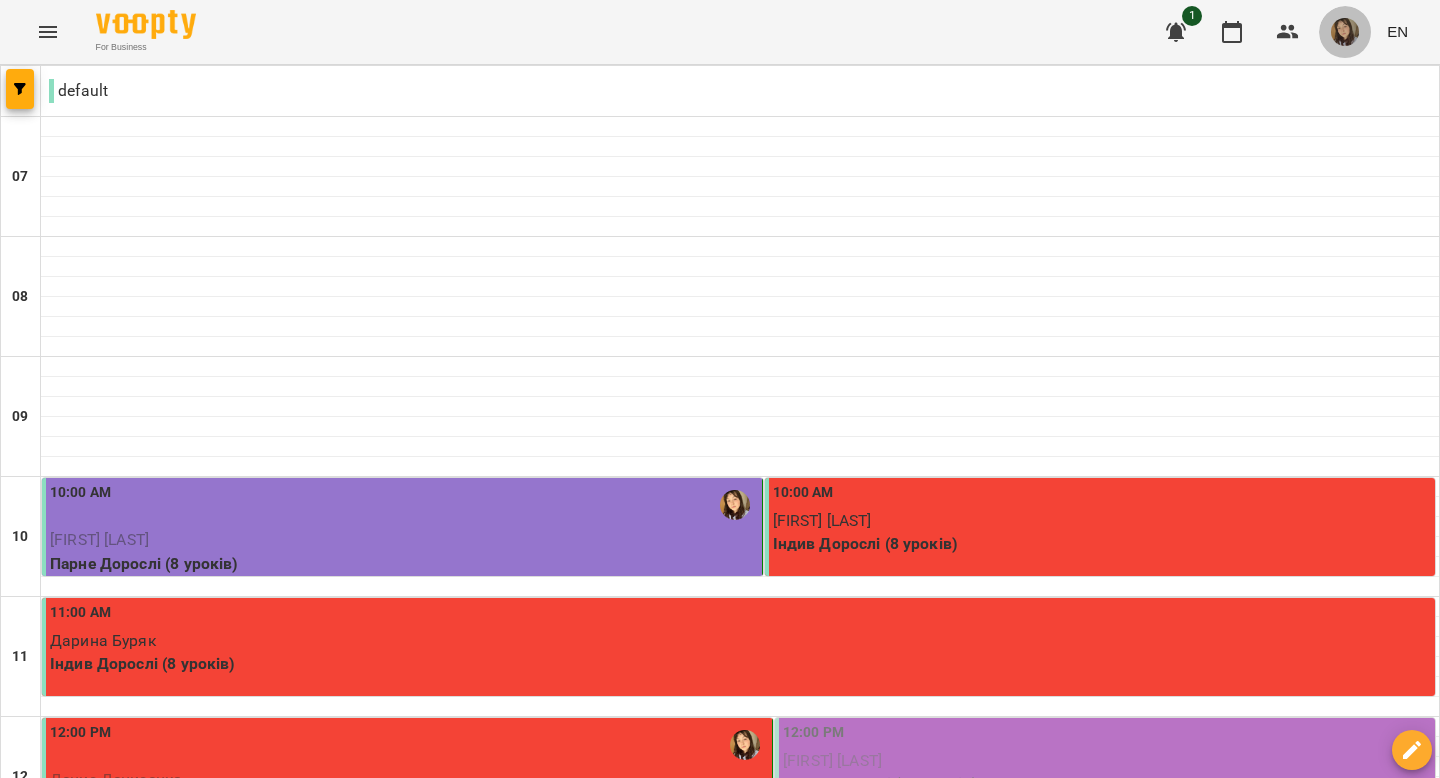 click at bounding box center [1345, 32] 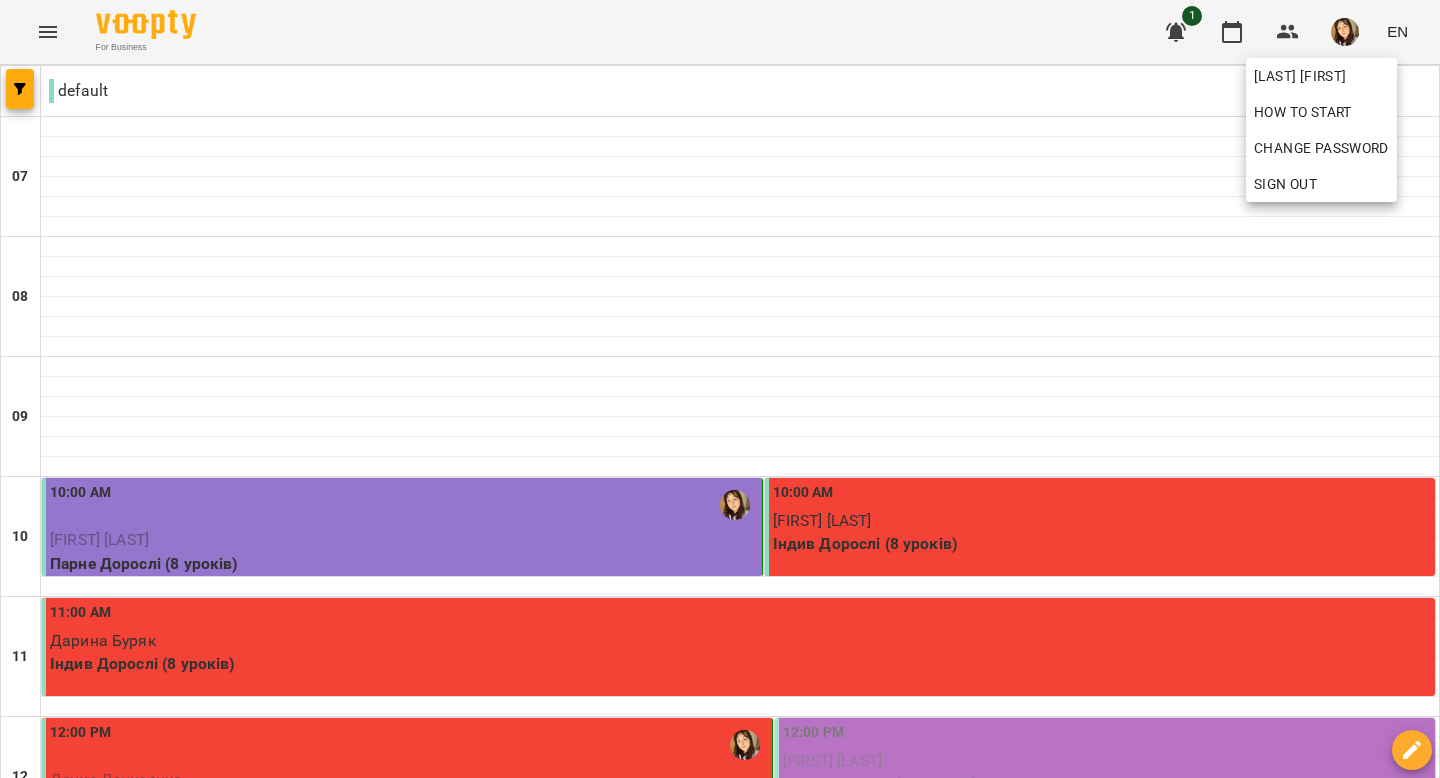click at bounding box center [720, 389] 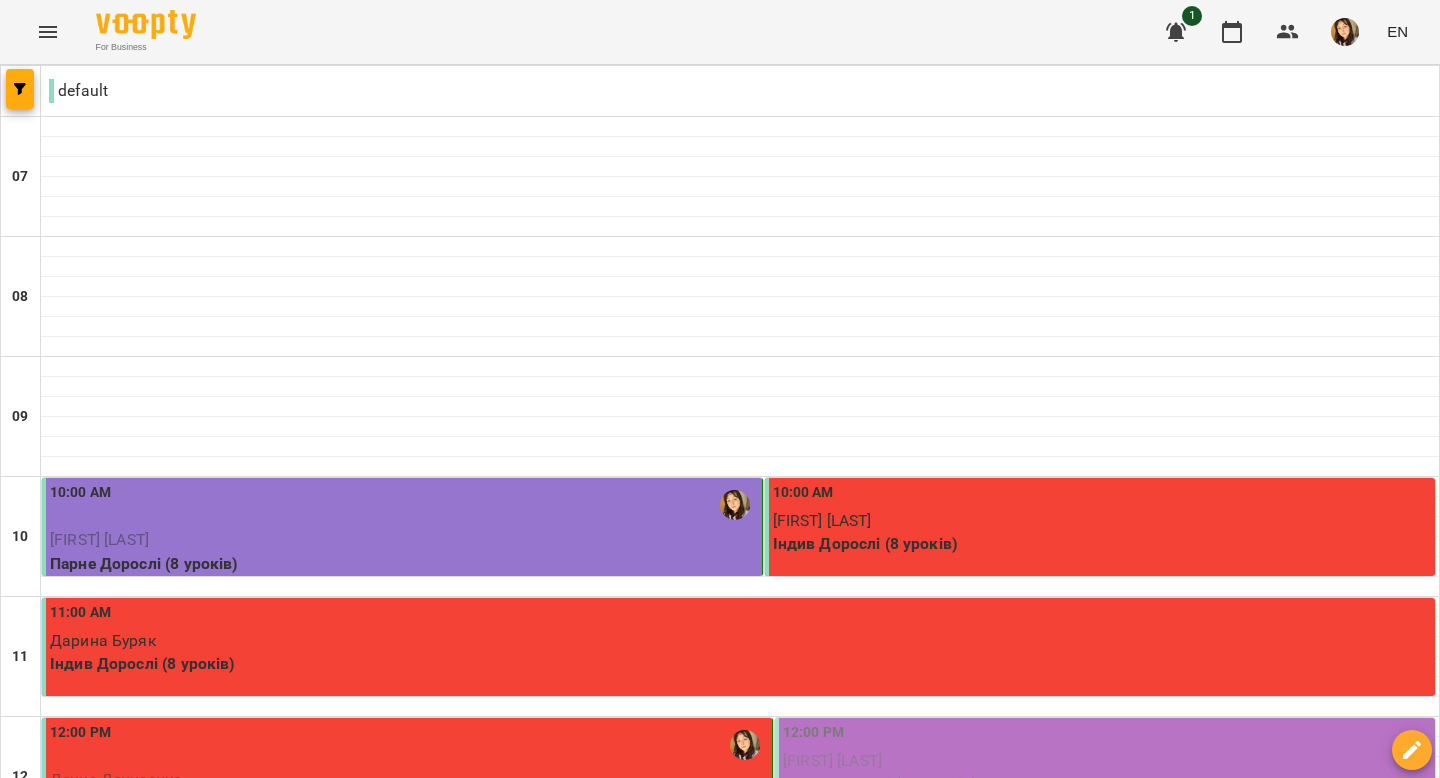 click 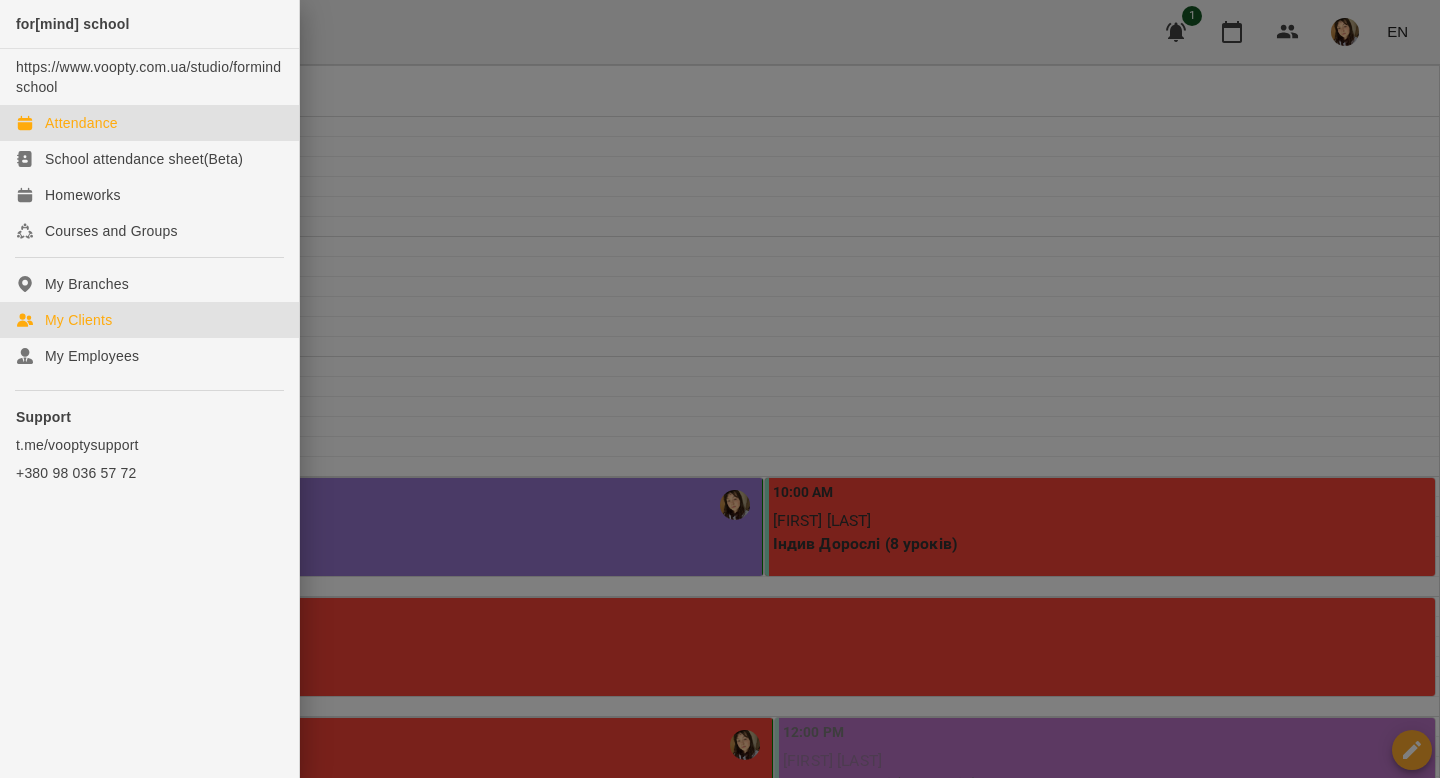 click on "My Clients" at bounding box center (78, 320) 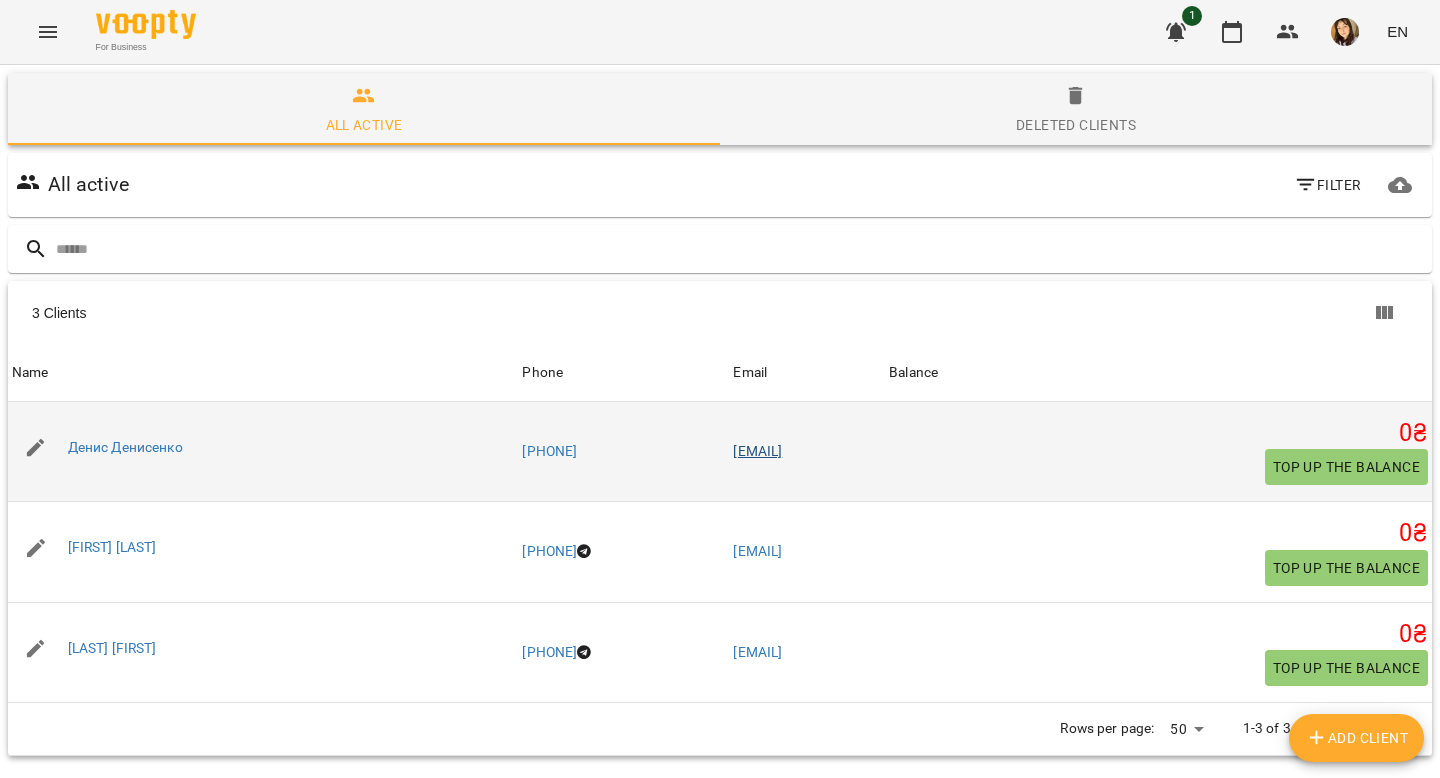scroll, scrollTop: 51, scrollLeft: 0, axis: vertical 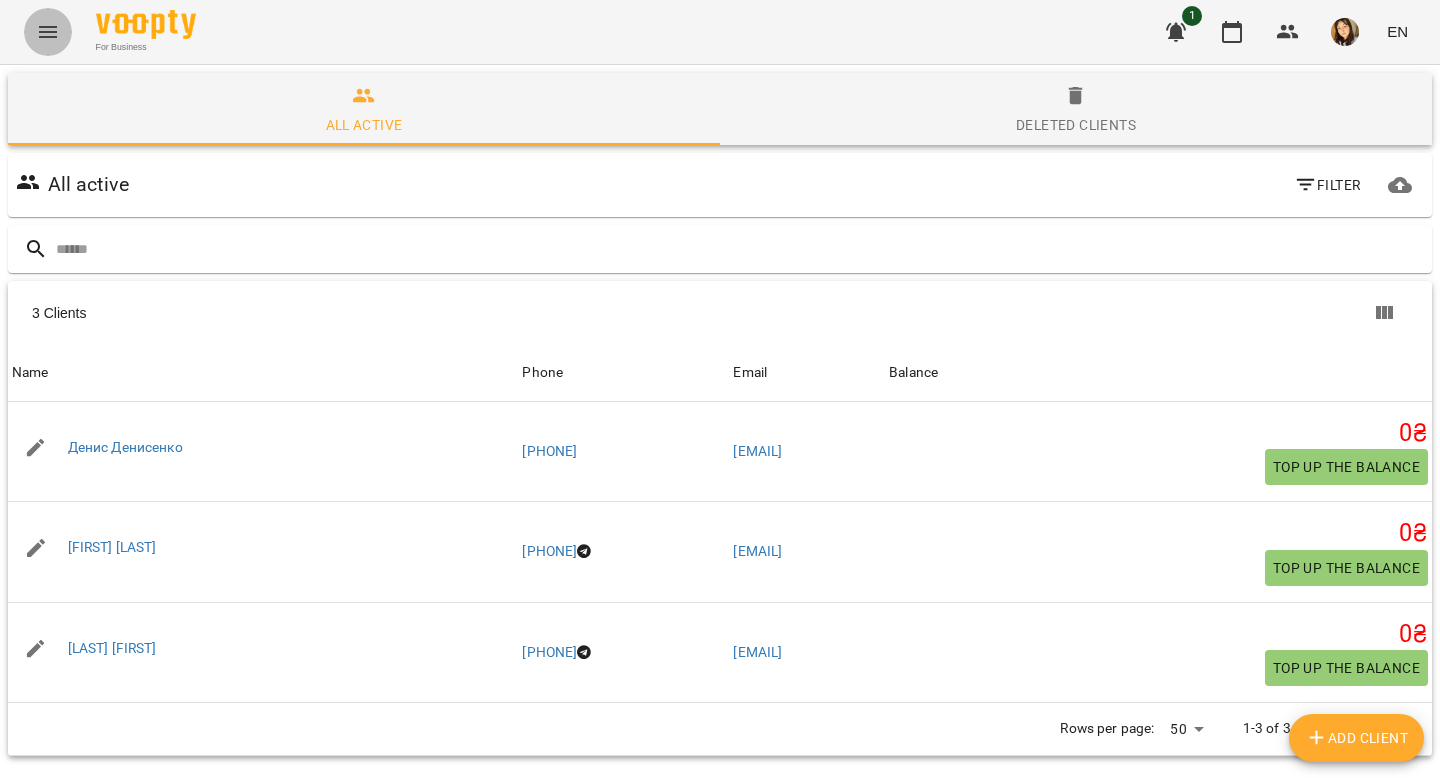 click 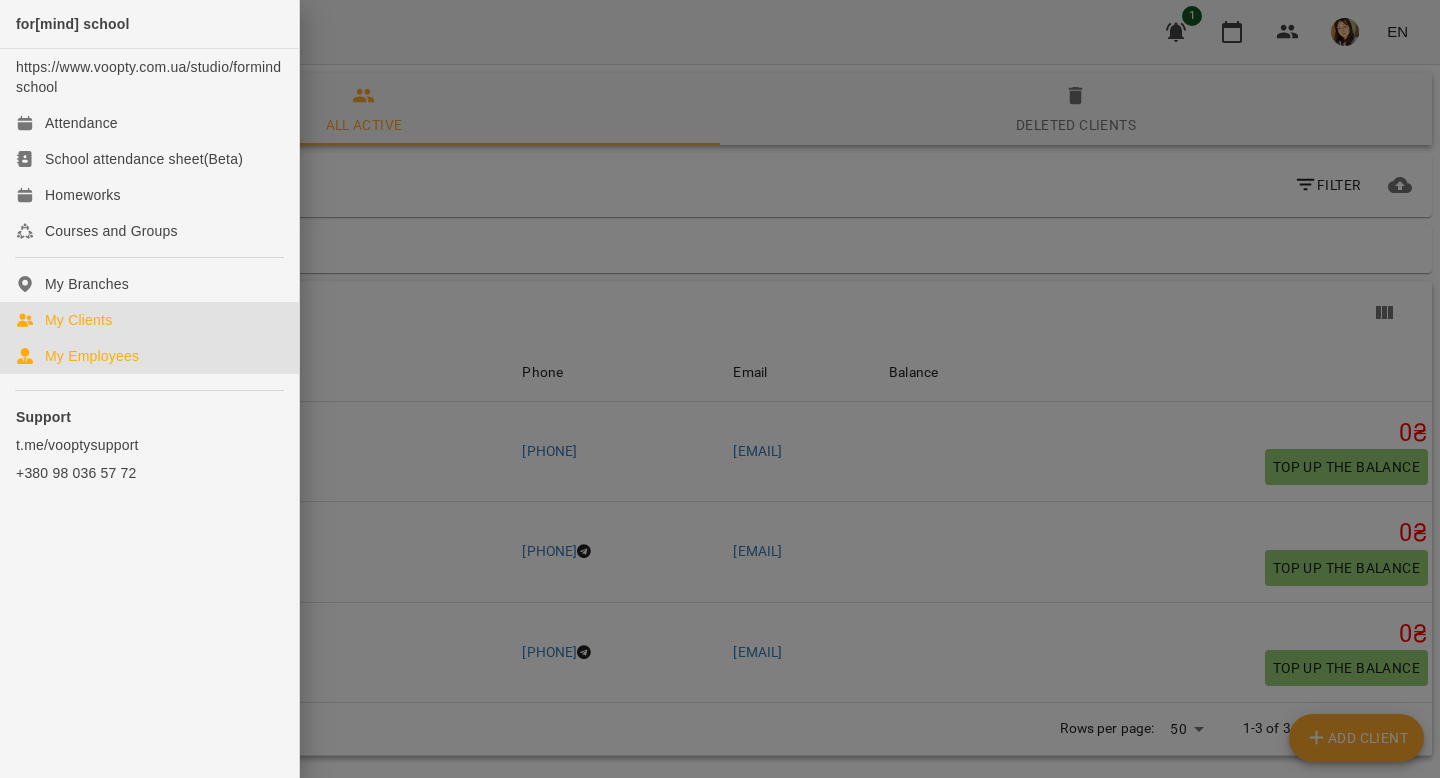 click on "My Employees" at bounding box center [92, 356] 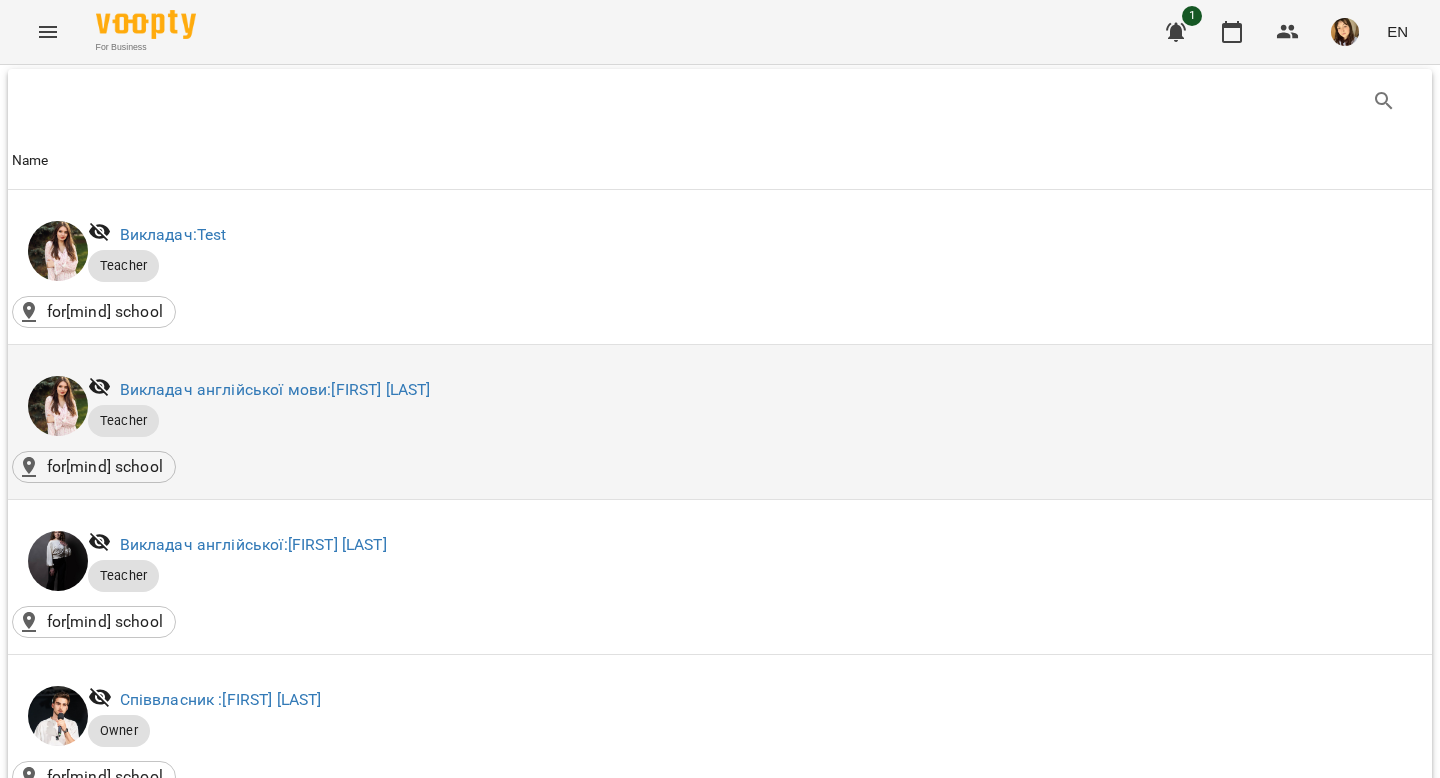 scroll, scrollTop: 0, scrollLeft: 0, axis: both 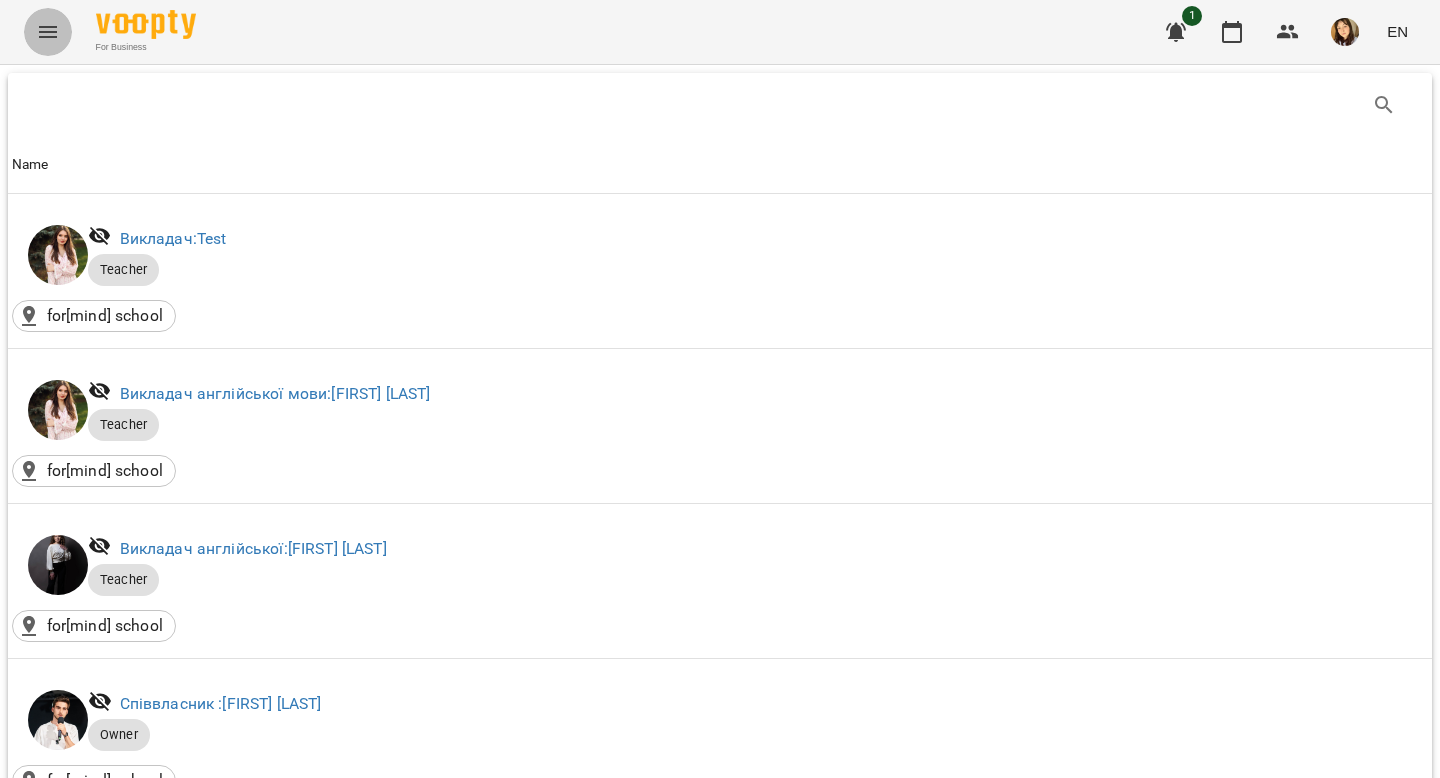 click at bounding box center [48, 32] 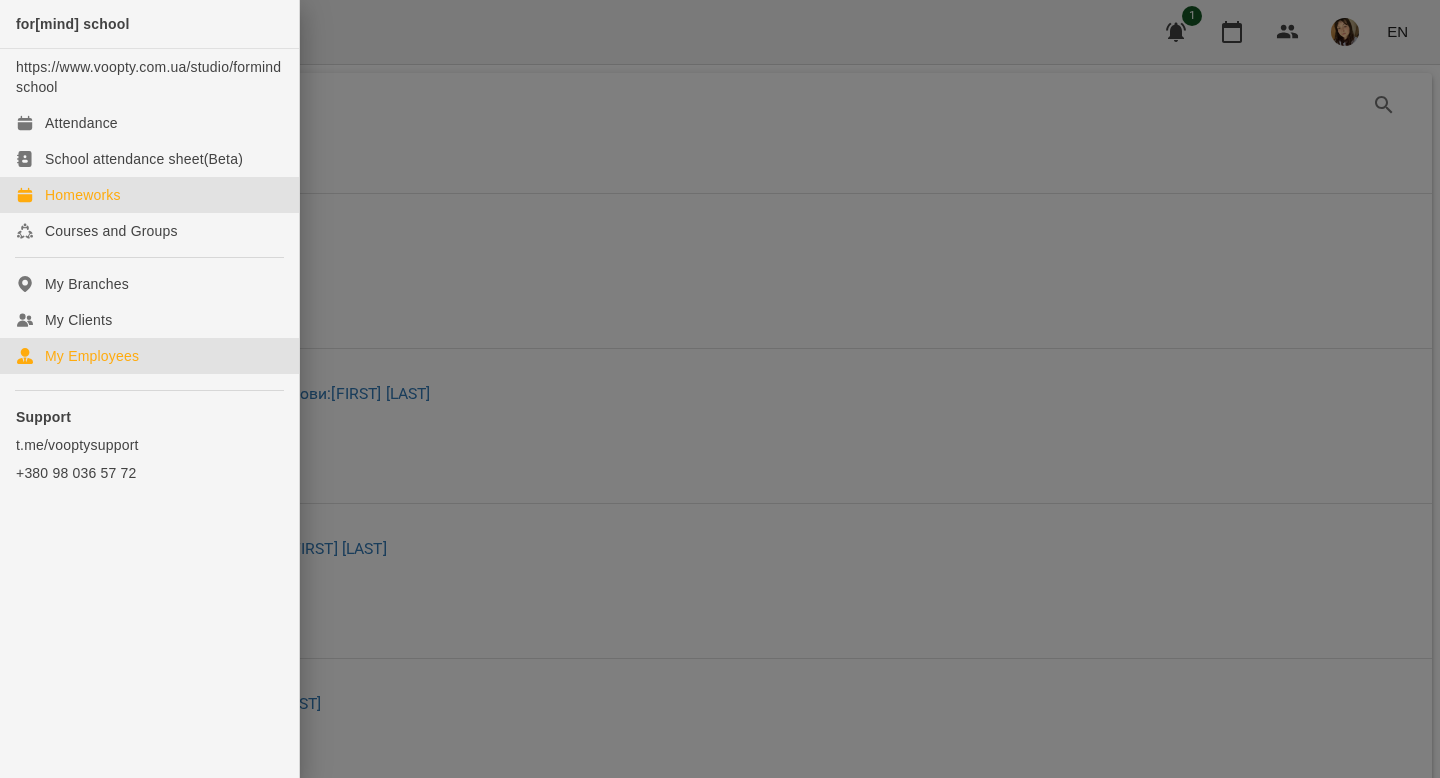 click on "Homeworks" at bounding box center (83, 195) 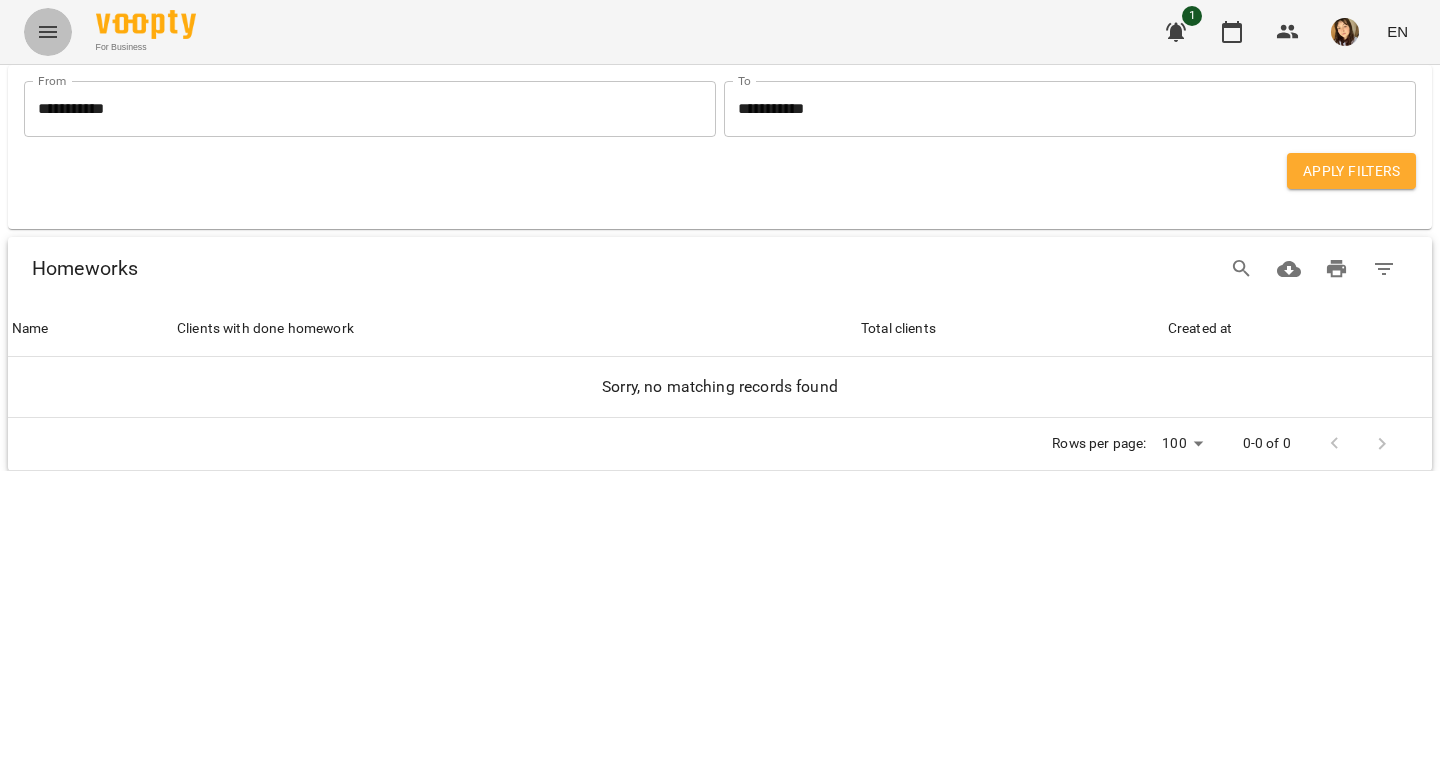 click at bounding box center [48, 32] 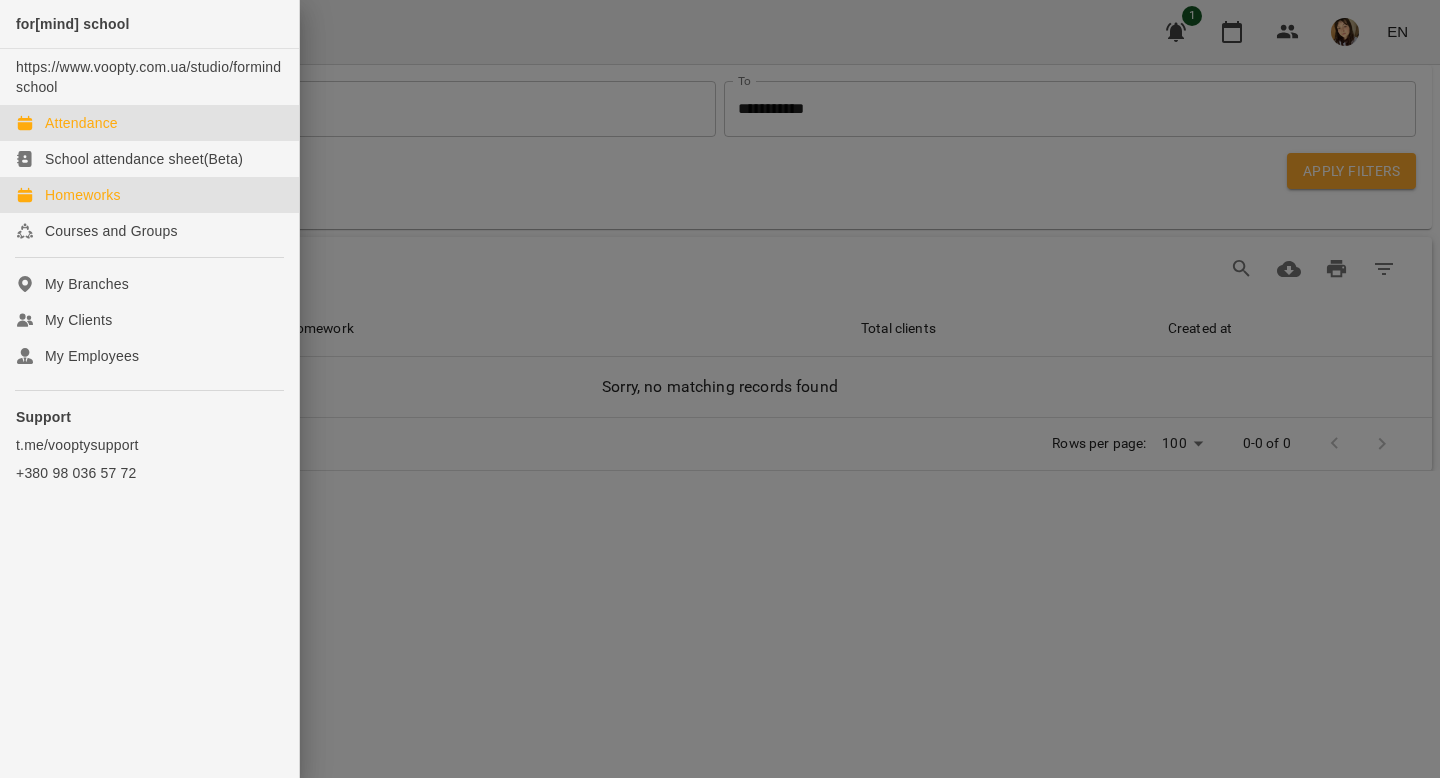 click on "Attendance" at bounding box center (81, 123) 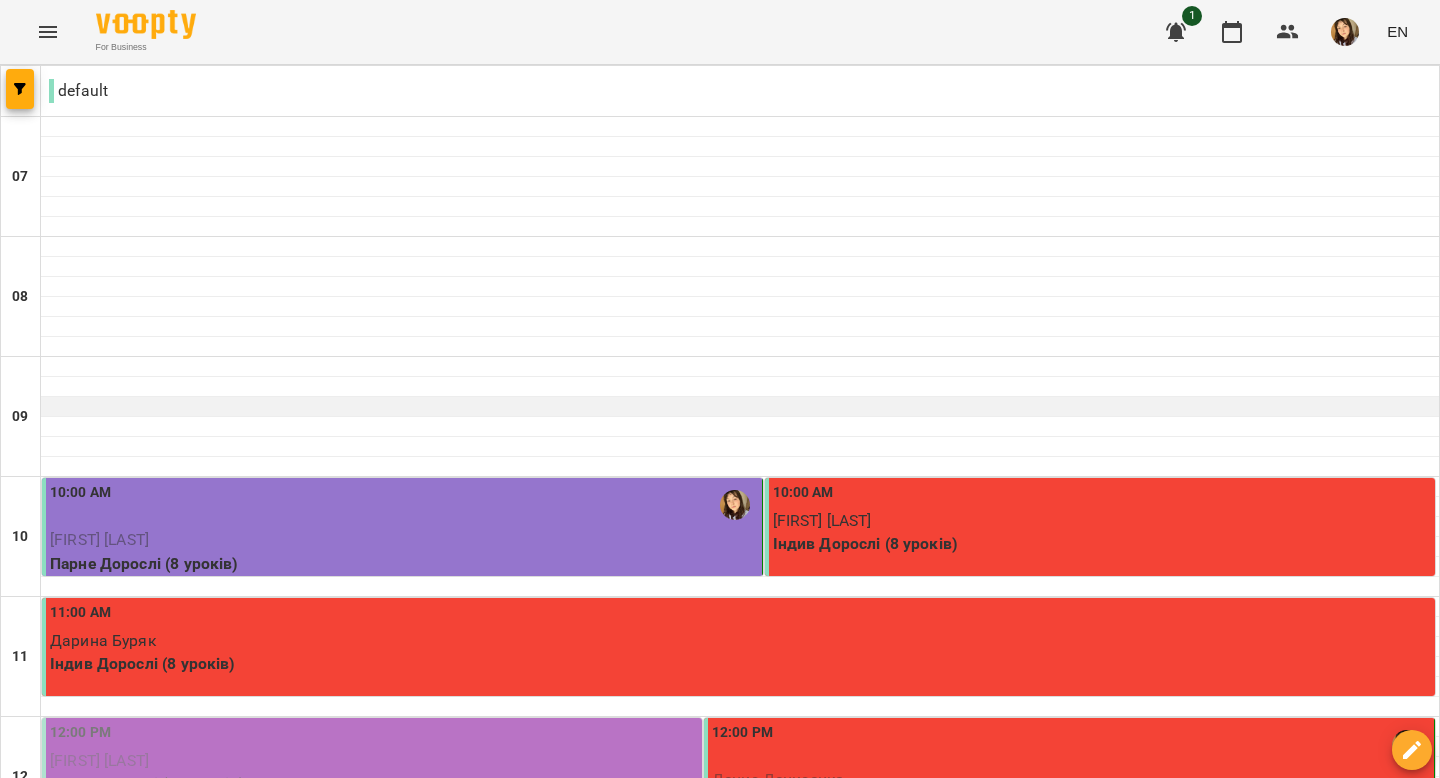 scroll, scrollTop: 1392, scrollLeft: 0, axis: vertical 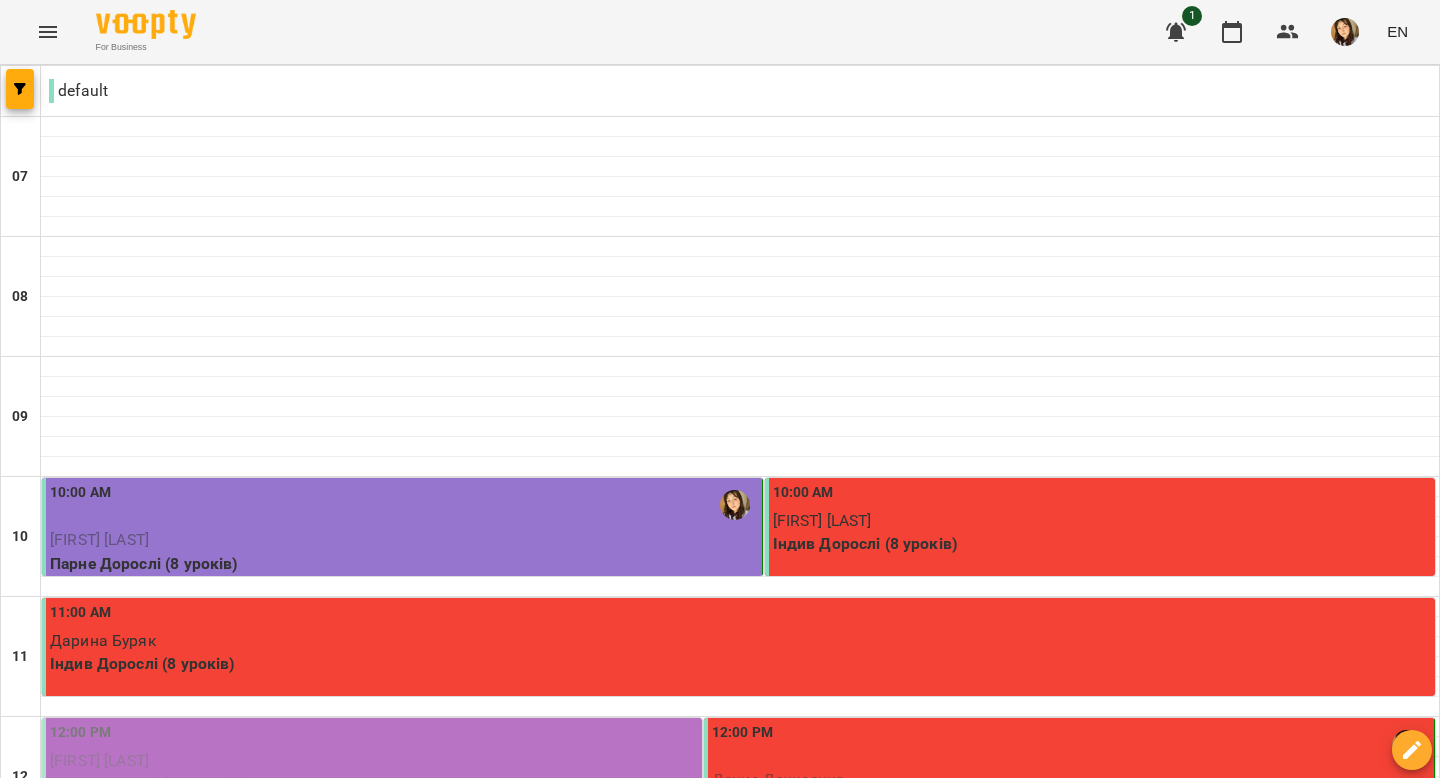 click on "Wed 06 Aug" at bounding box center [617, 2069] 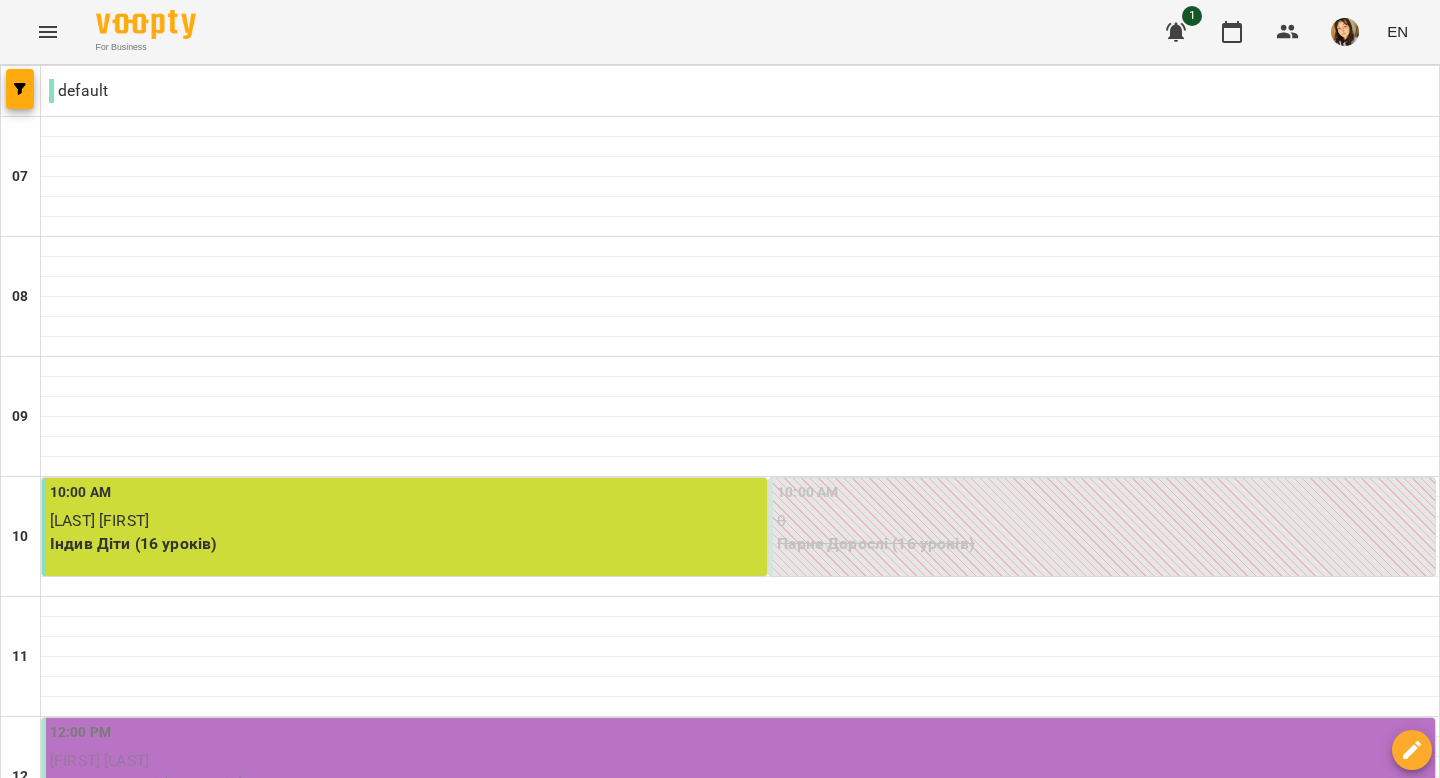 scroll, scrollTop: 0, scrollLeft: 0, axis: both 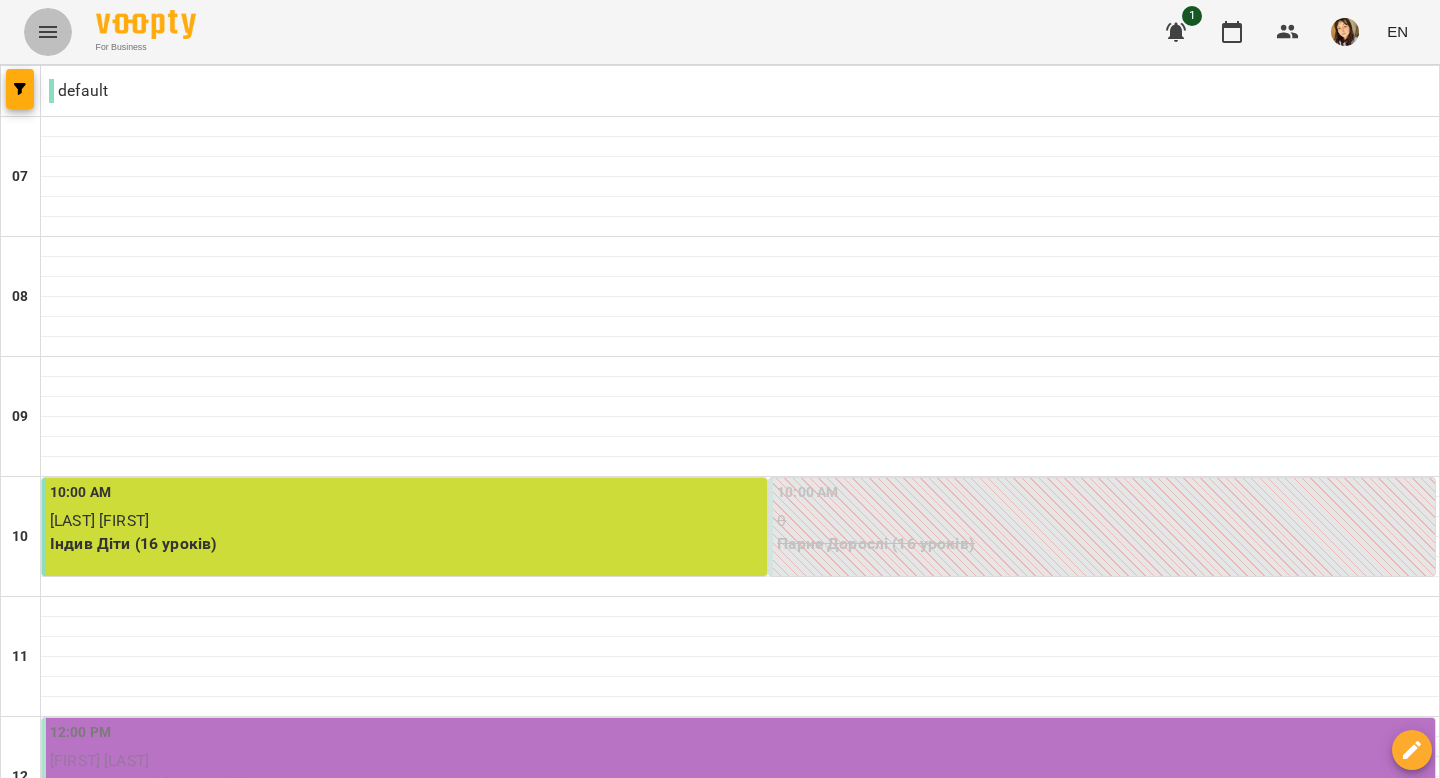click 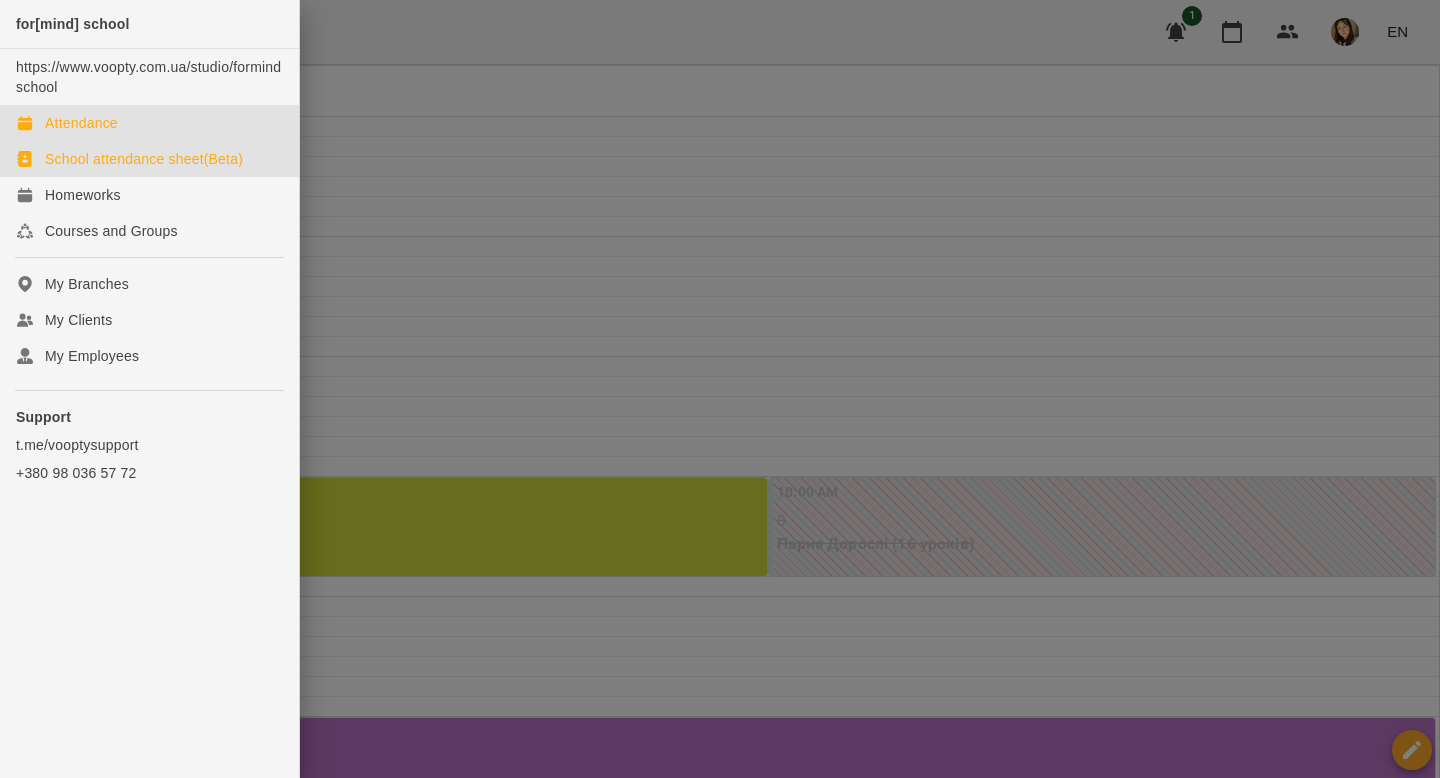 click on "School attendance sheet(Beta)" at bounding box center (144, 159) 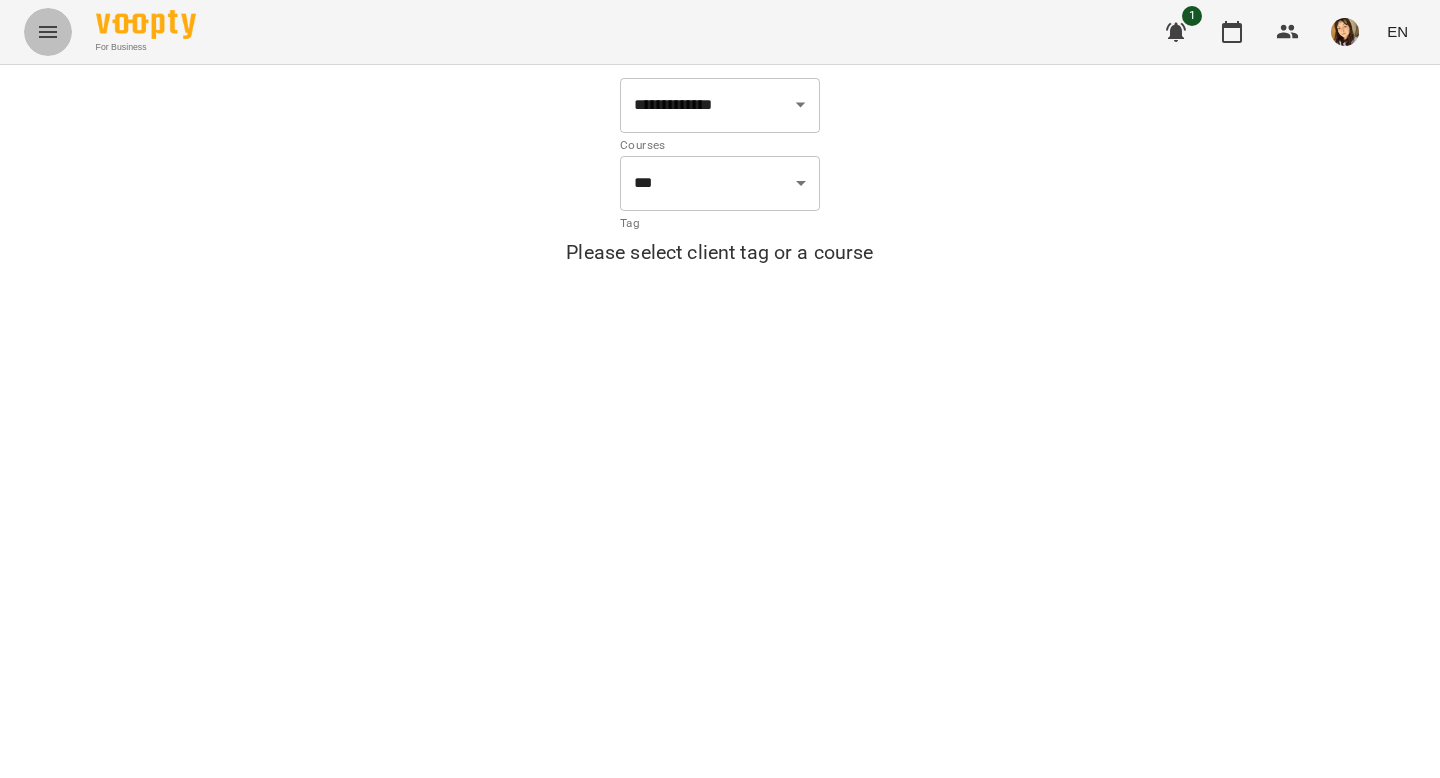 click 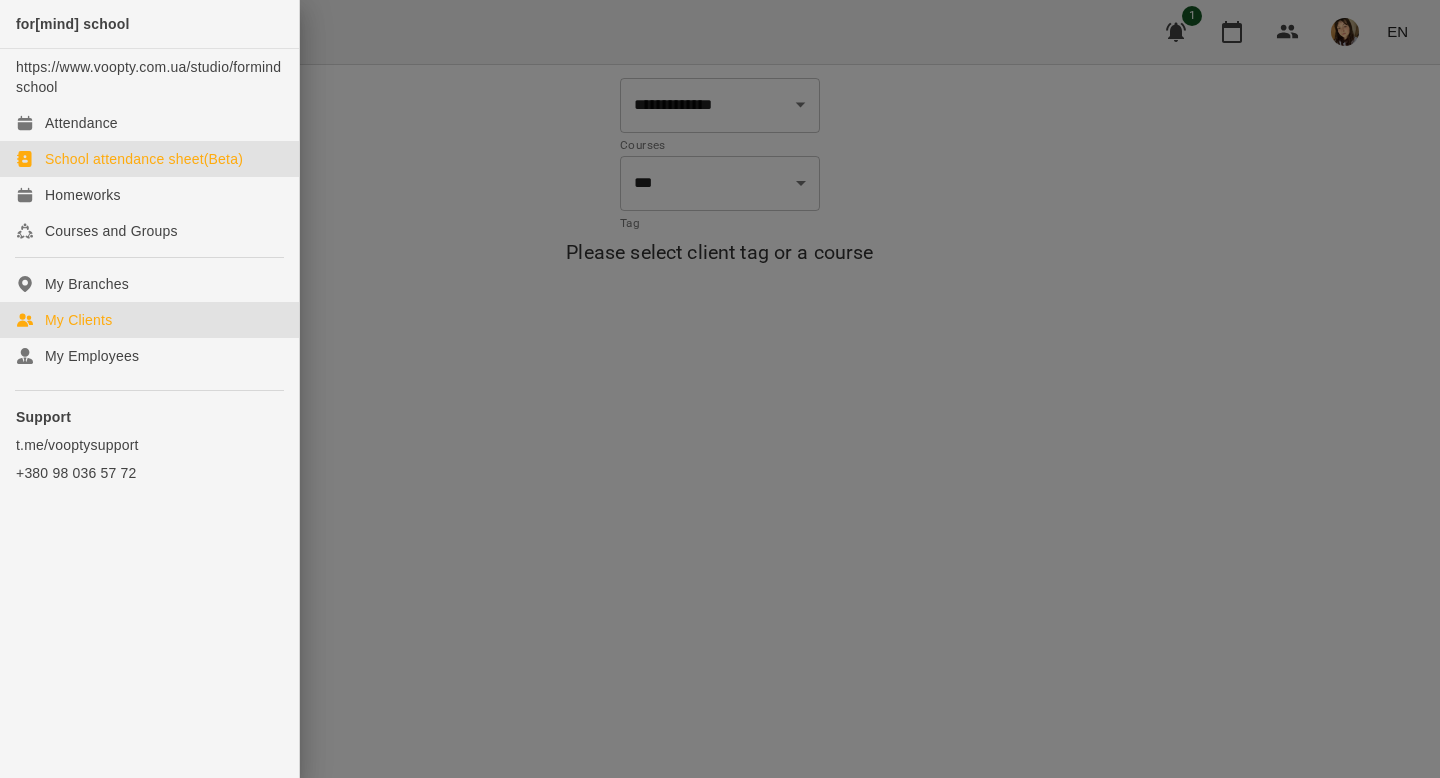 click on "My Clients" at bounding box center (78, 320) 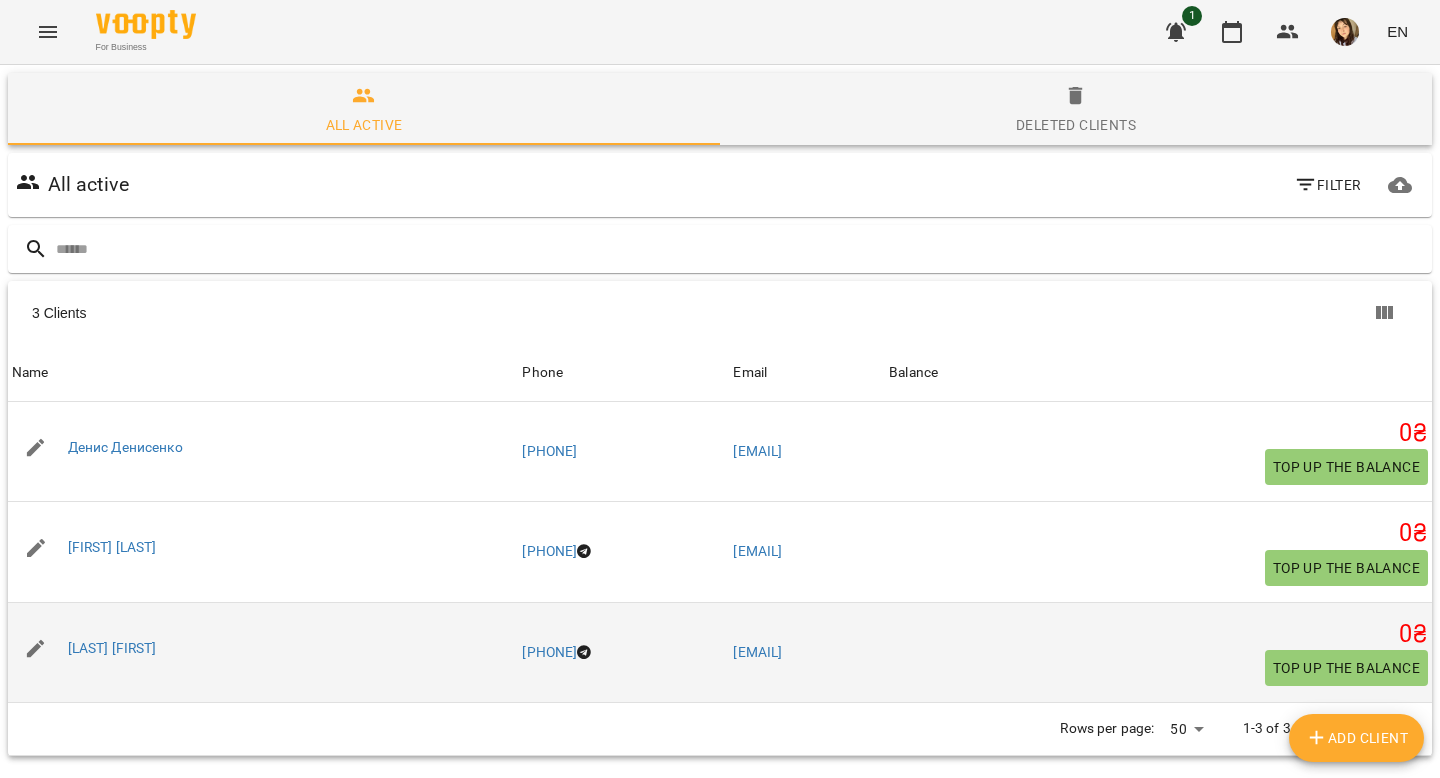 scroll, scrollTop: 88, scrollLeft: 0, axis: vertical 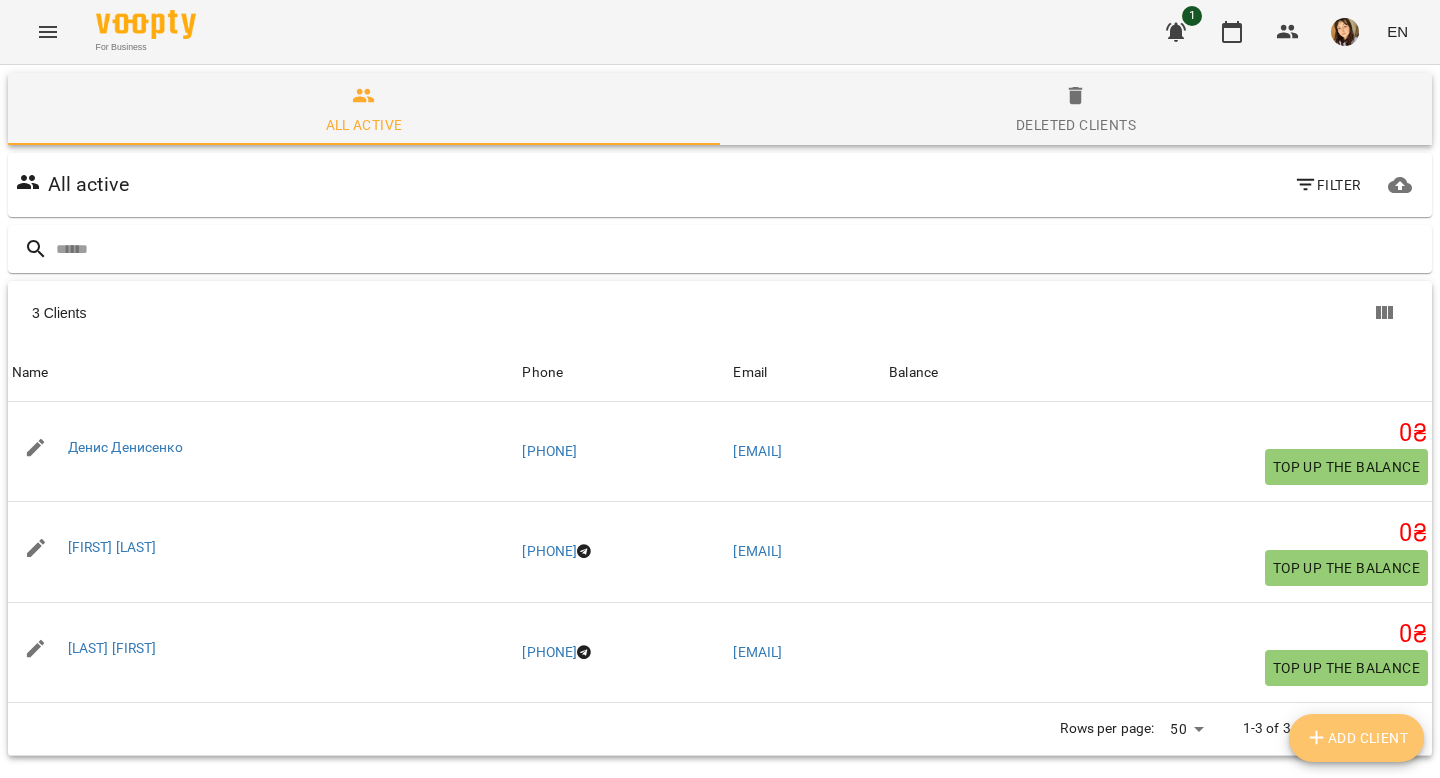 click on "Add Client" at bounding box center (1357, 738) 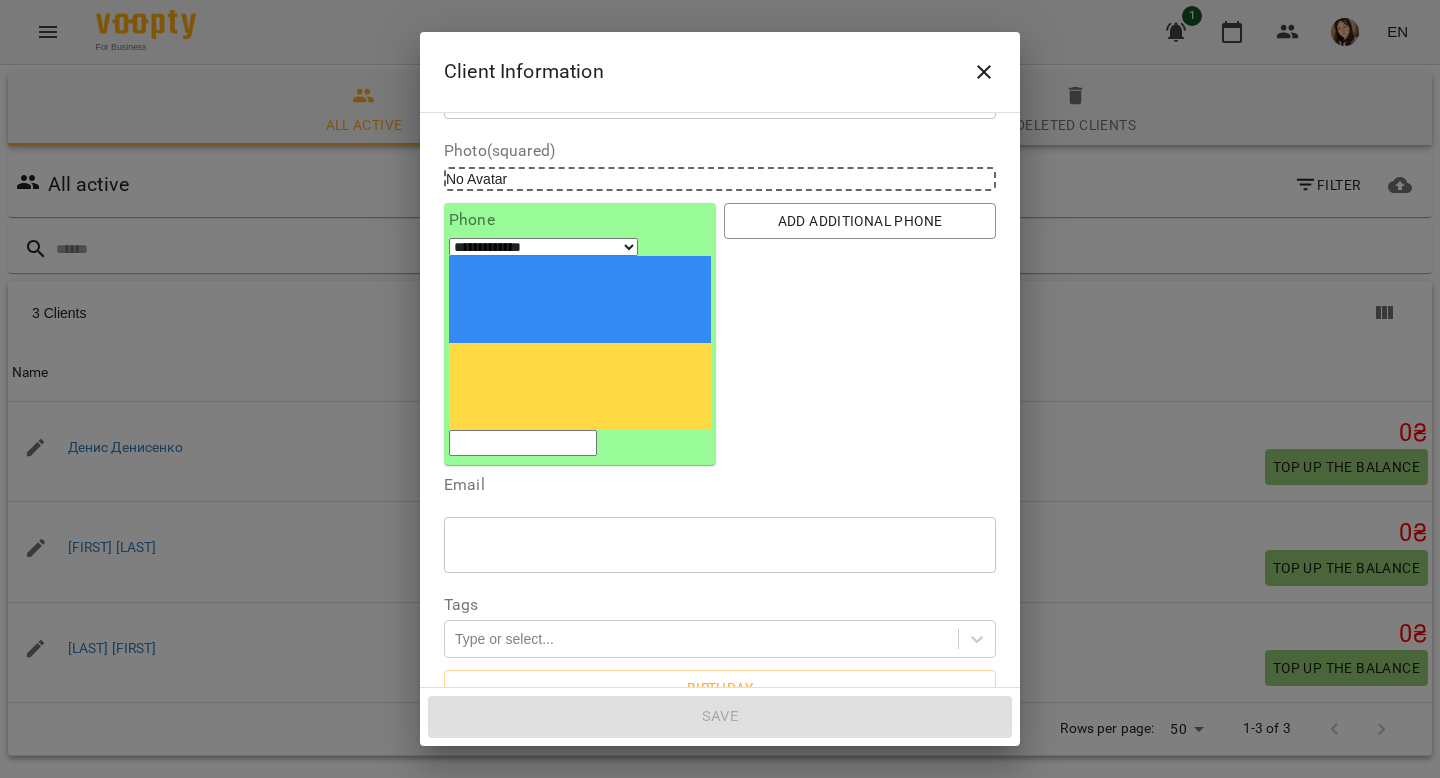 scroll, scrollTop: 0, scrollLeft: 0, axis: both 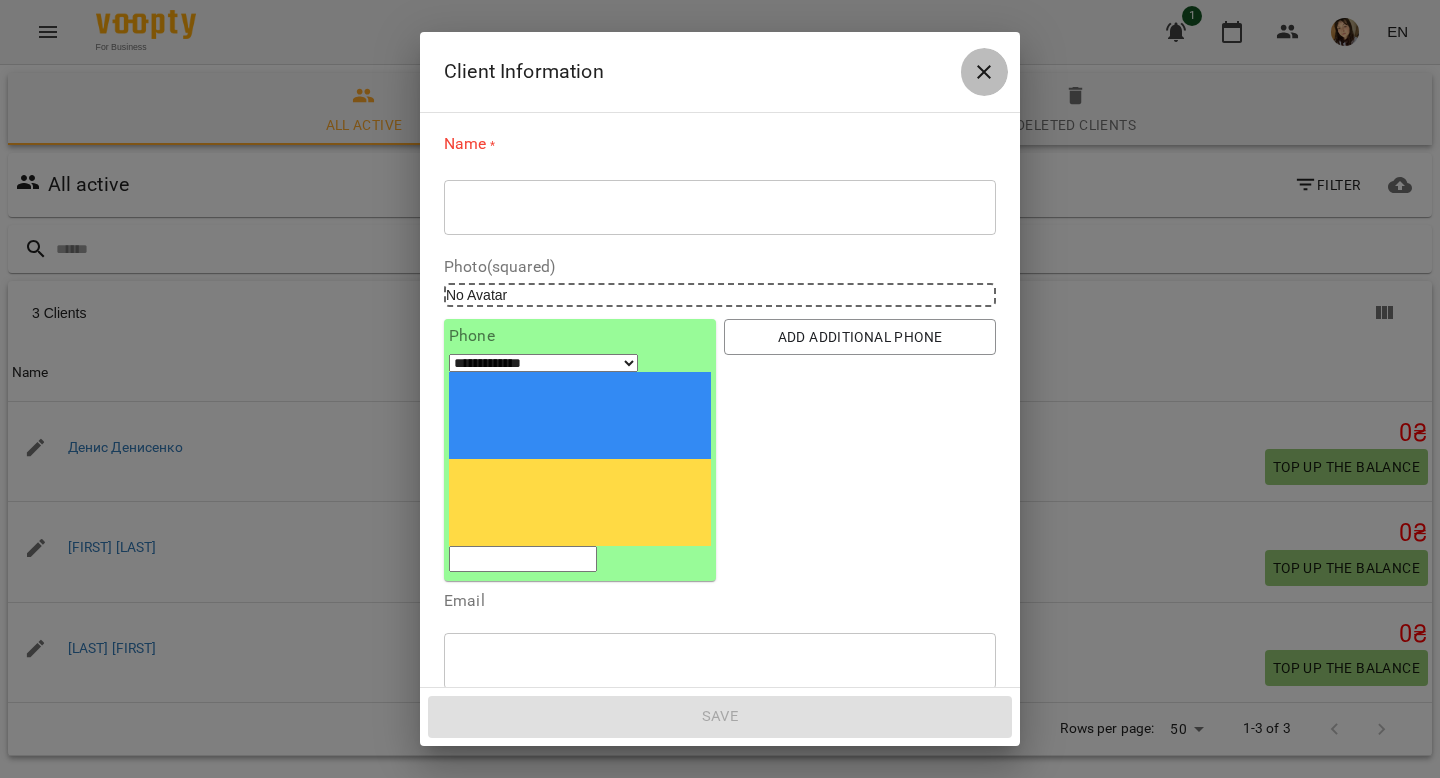 click at bounding box center [984, 72] 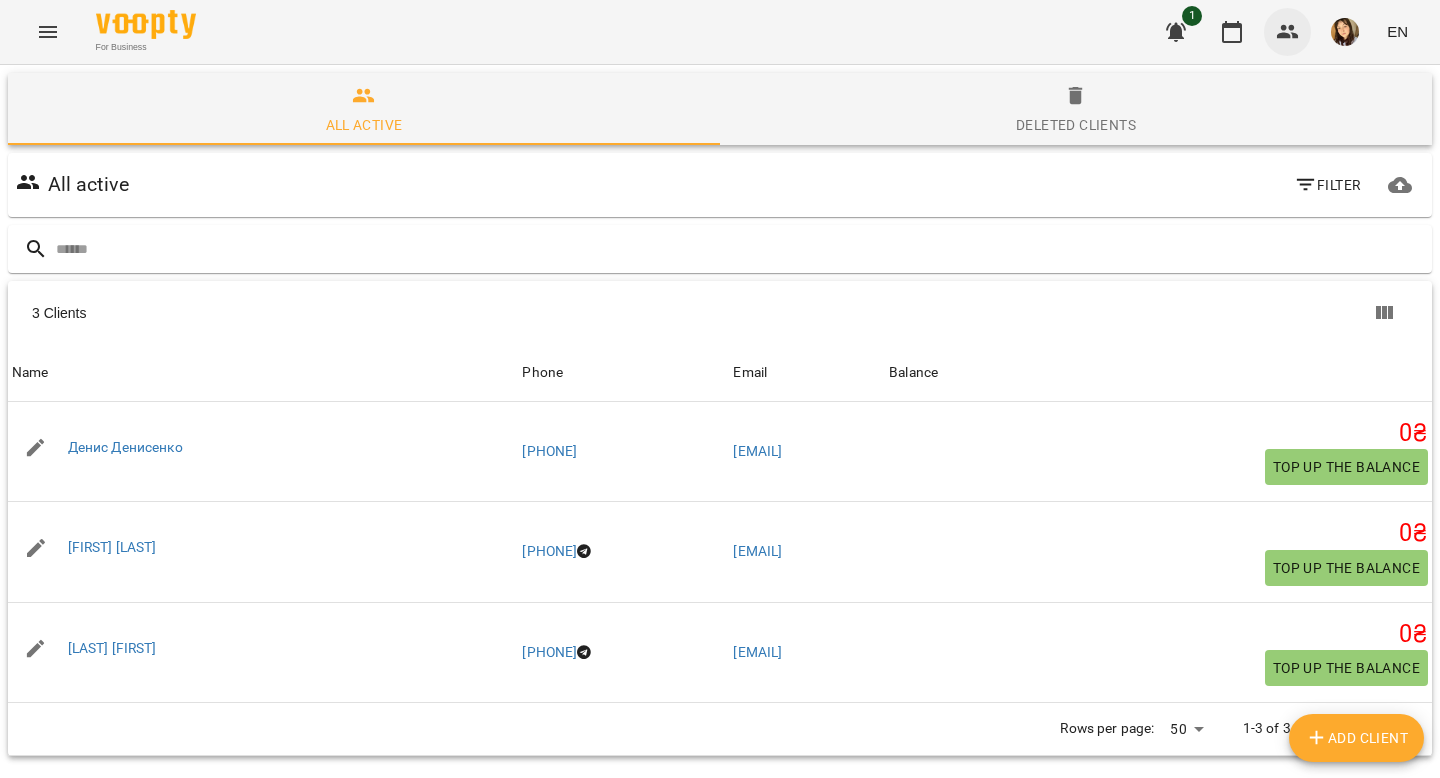 click at bounding box center [1288, 32] 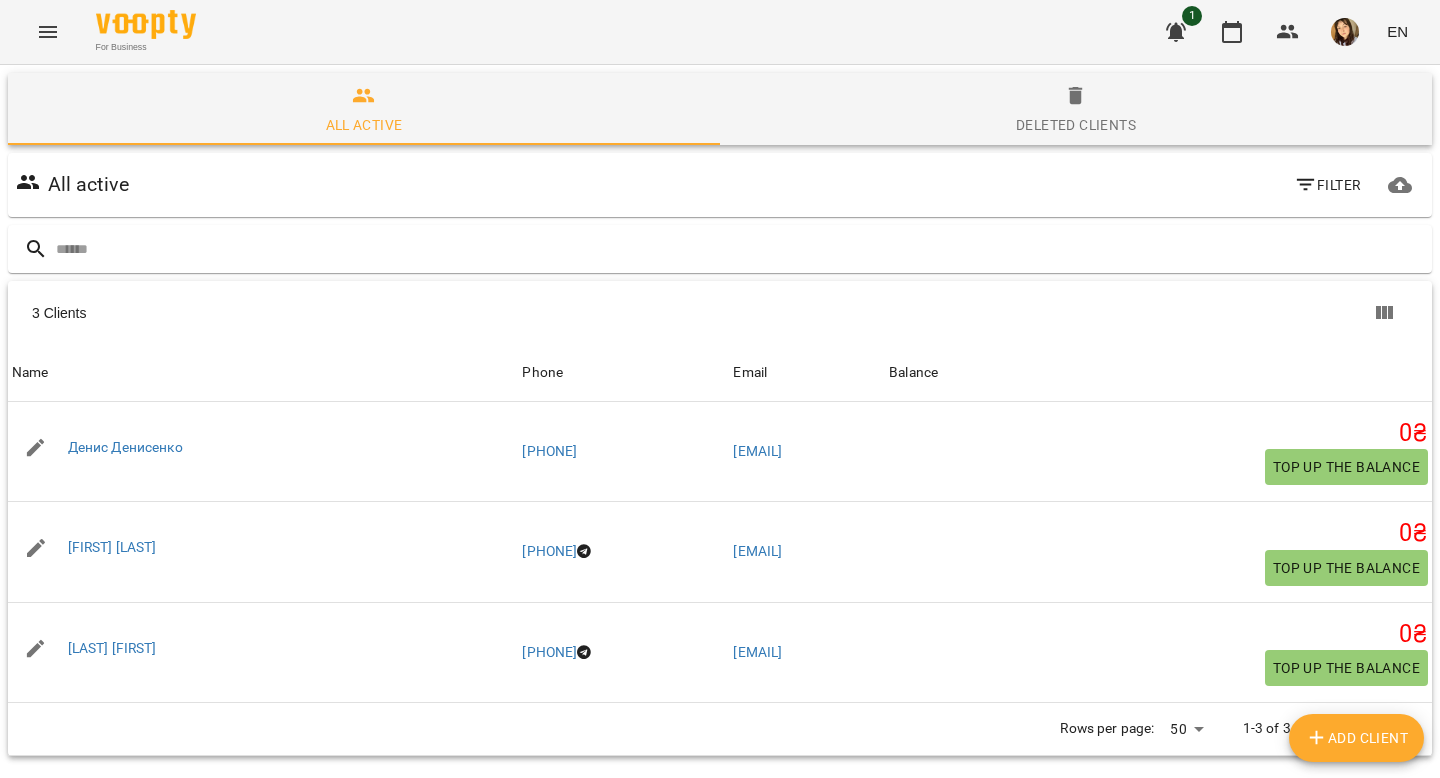 click 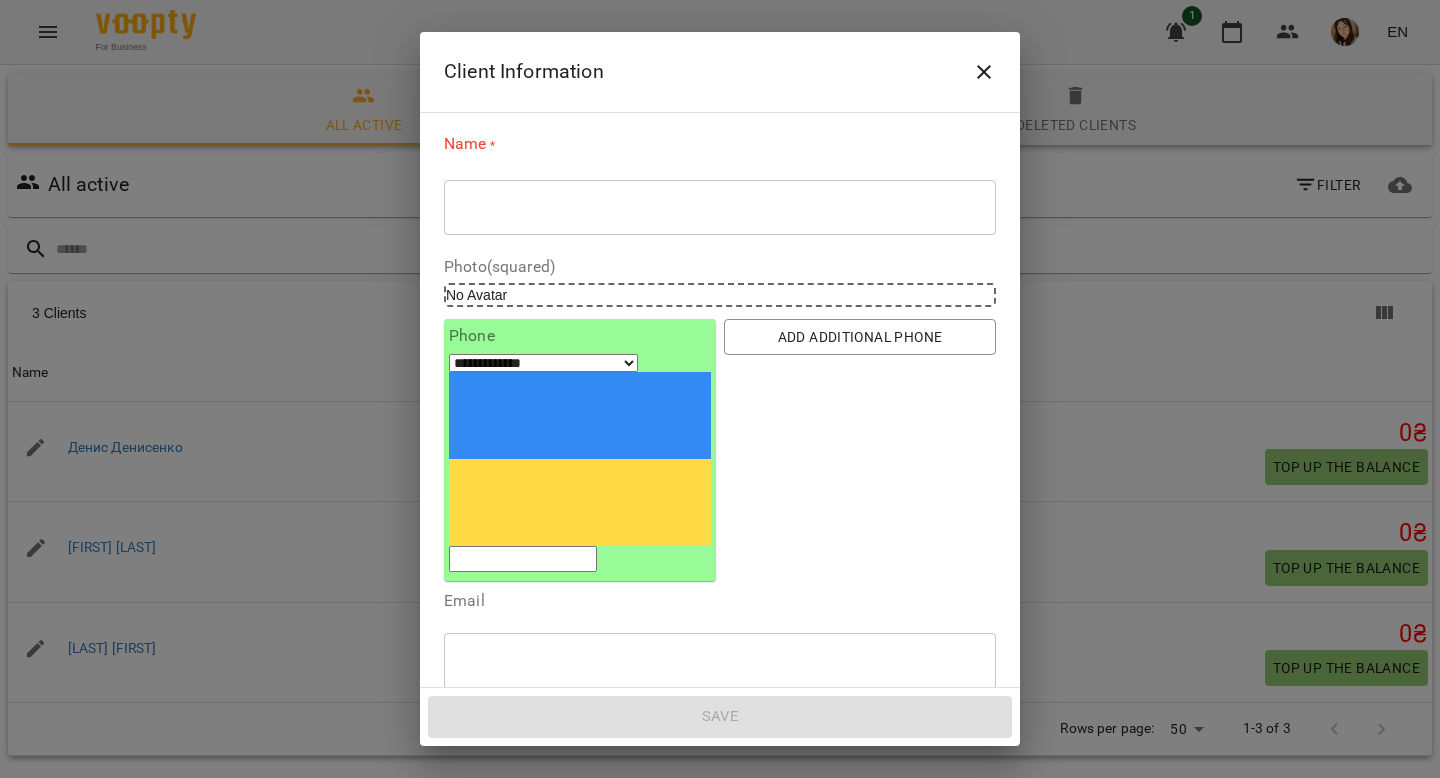 click on "* ​" at bounding box center [720, 207] 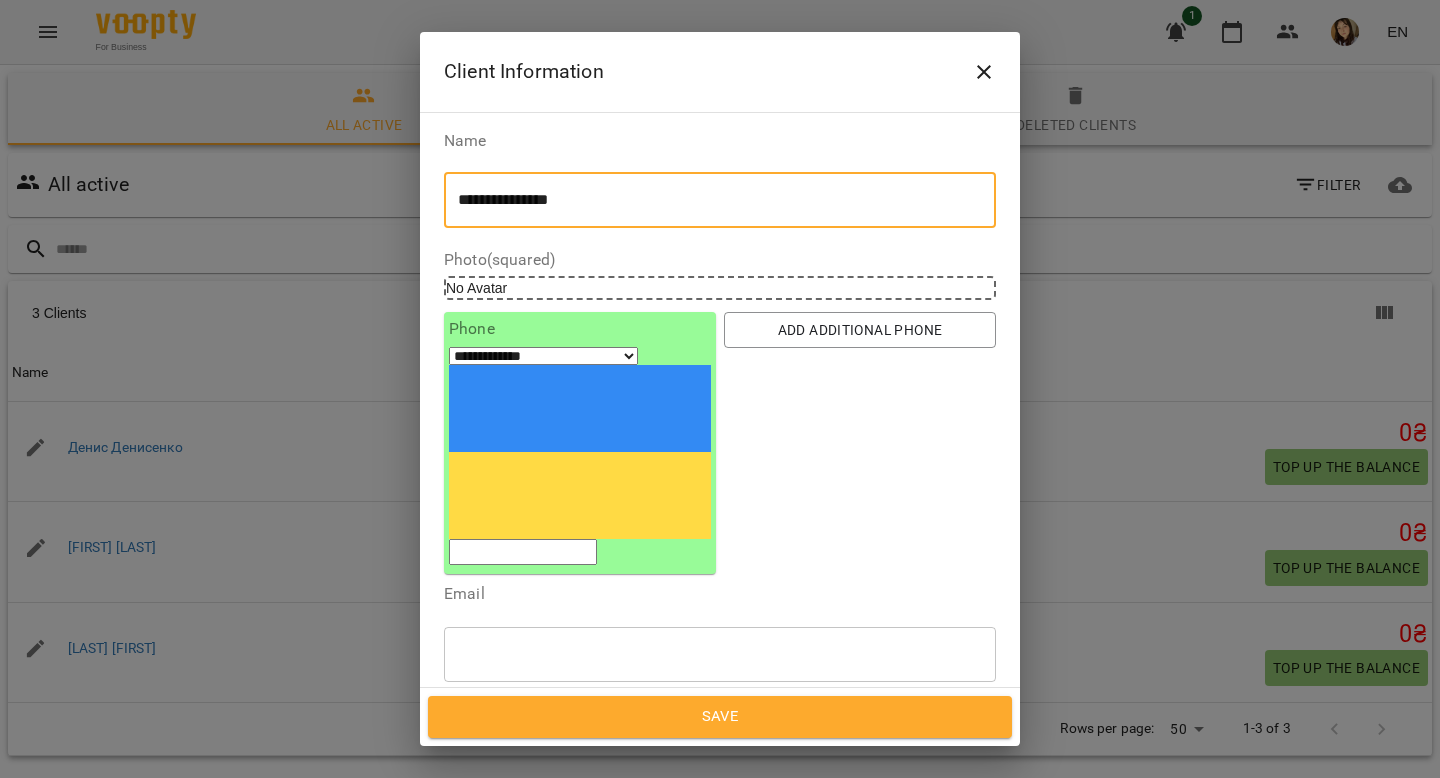 type on "**********" 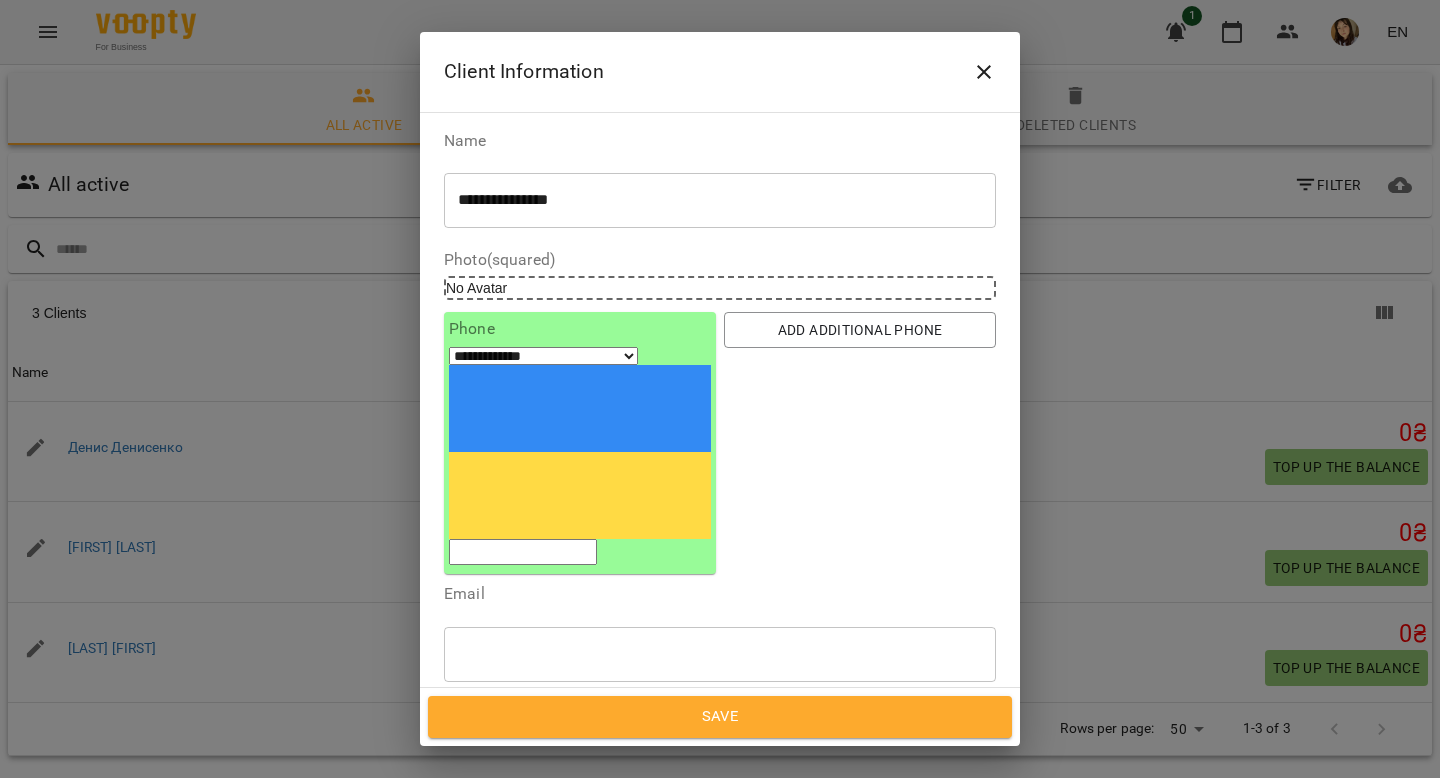 click at bounding box center (523, 552) 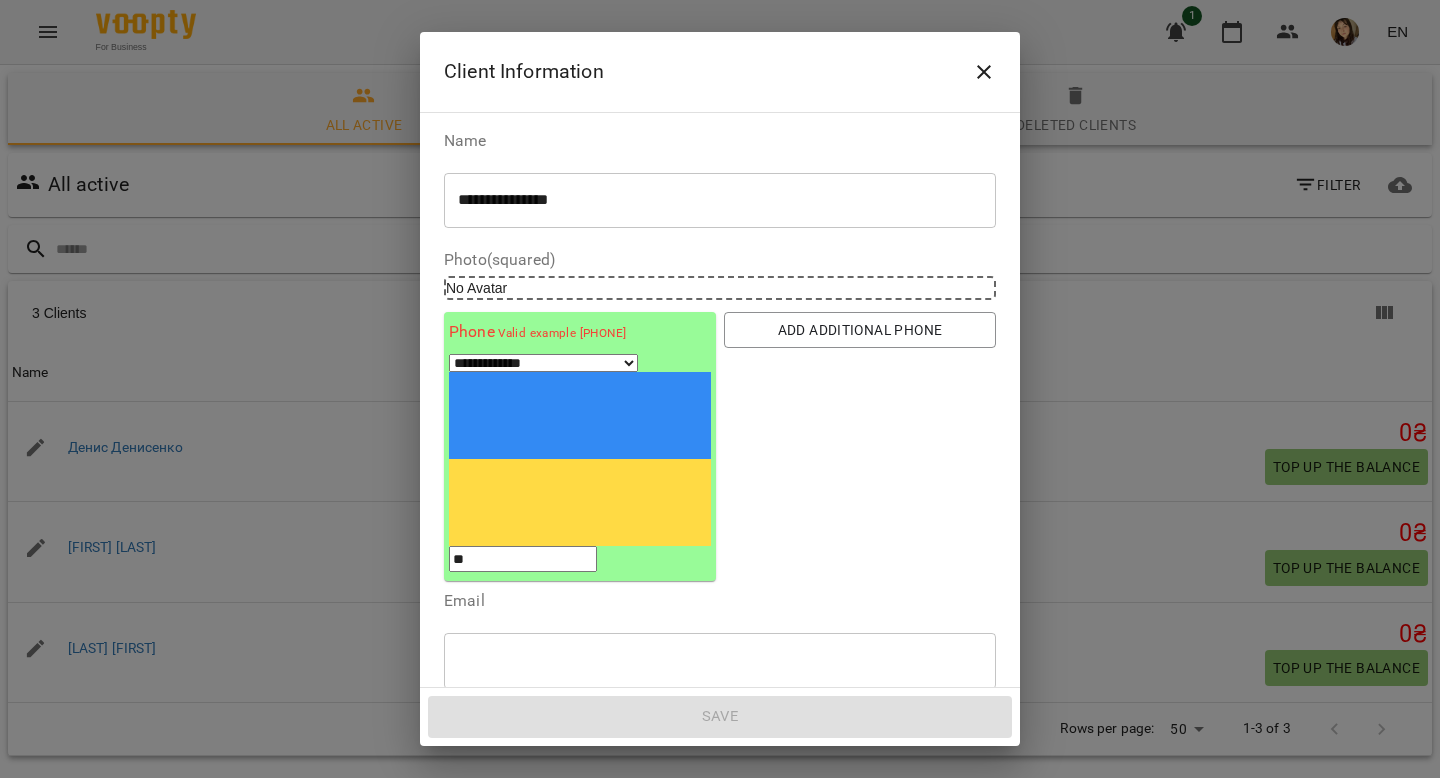 type on "*" 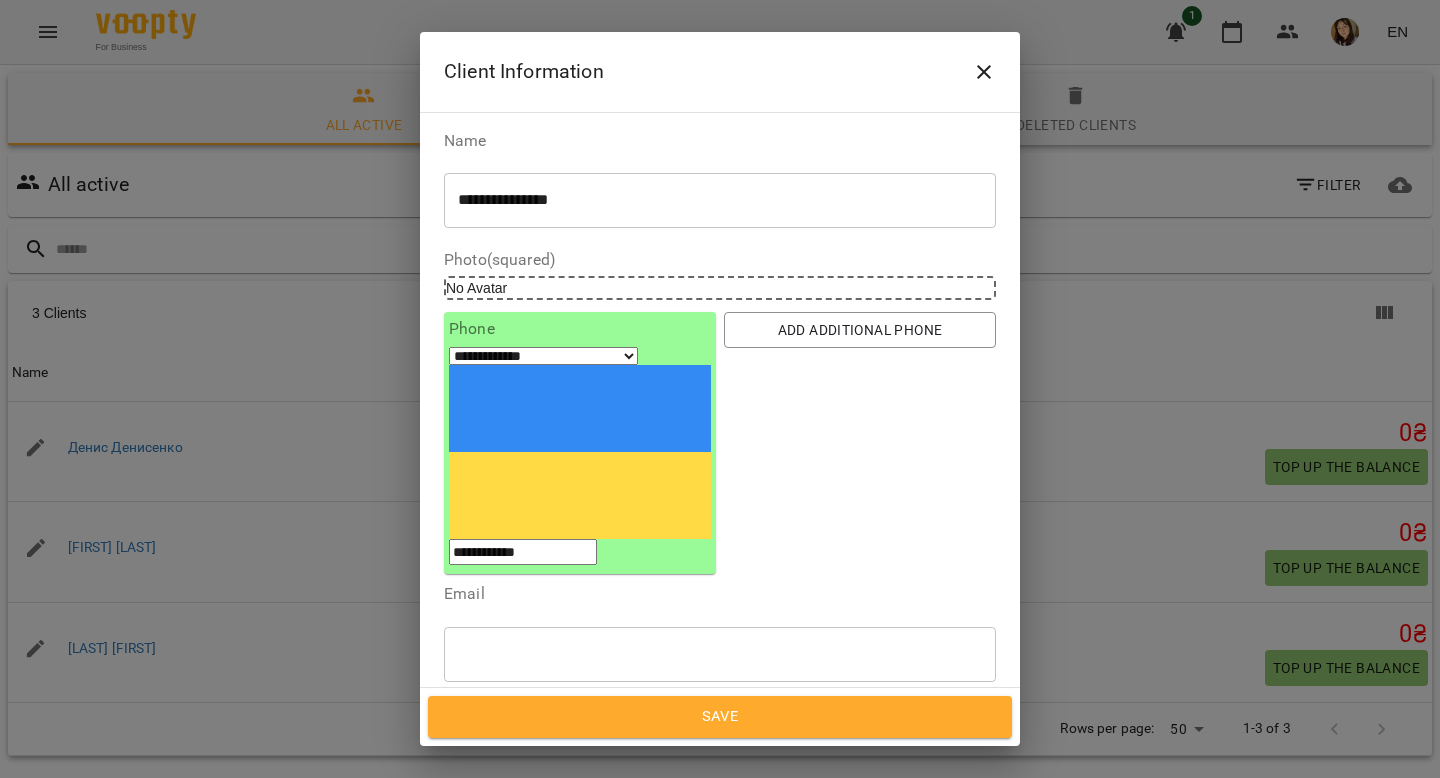 type on "**********" 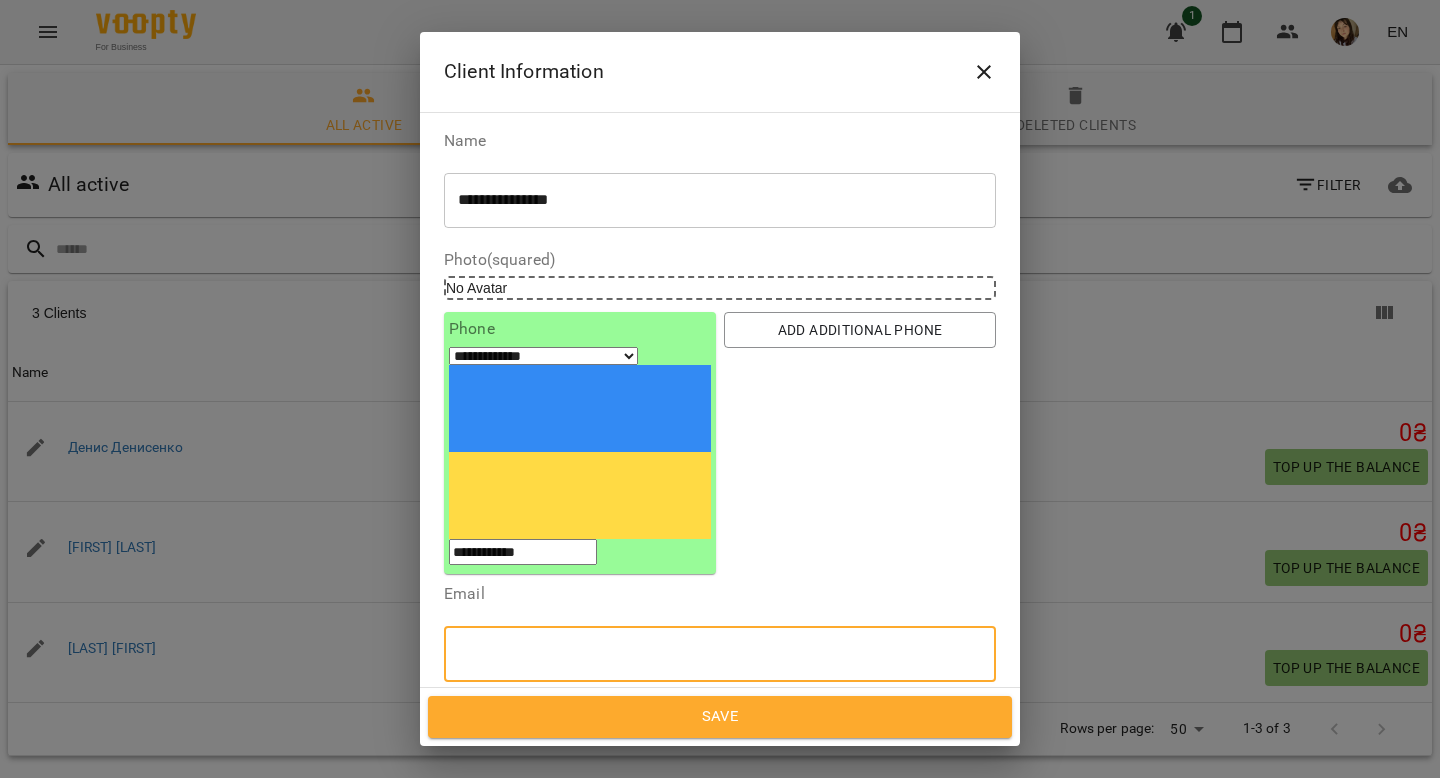 type on "*" 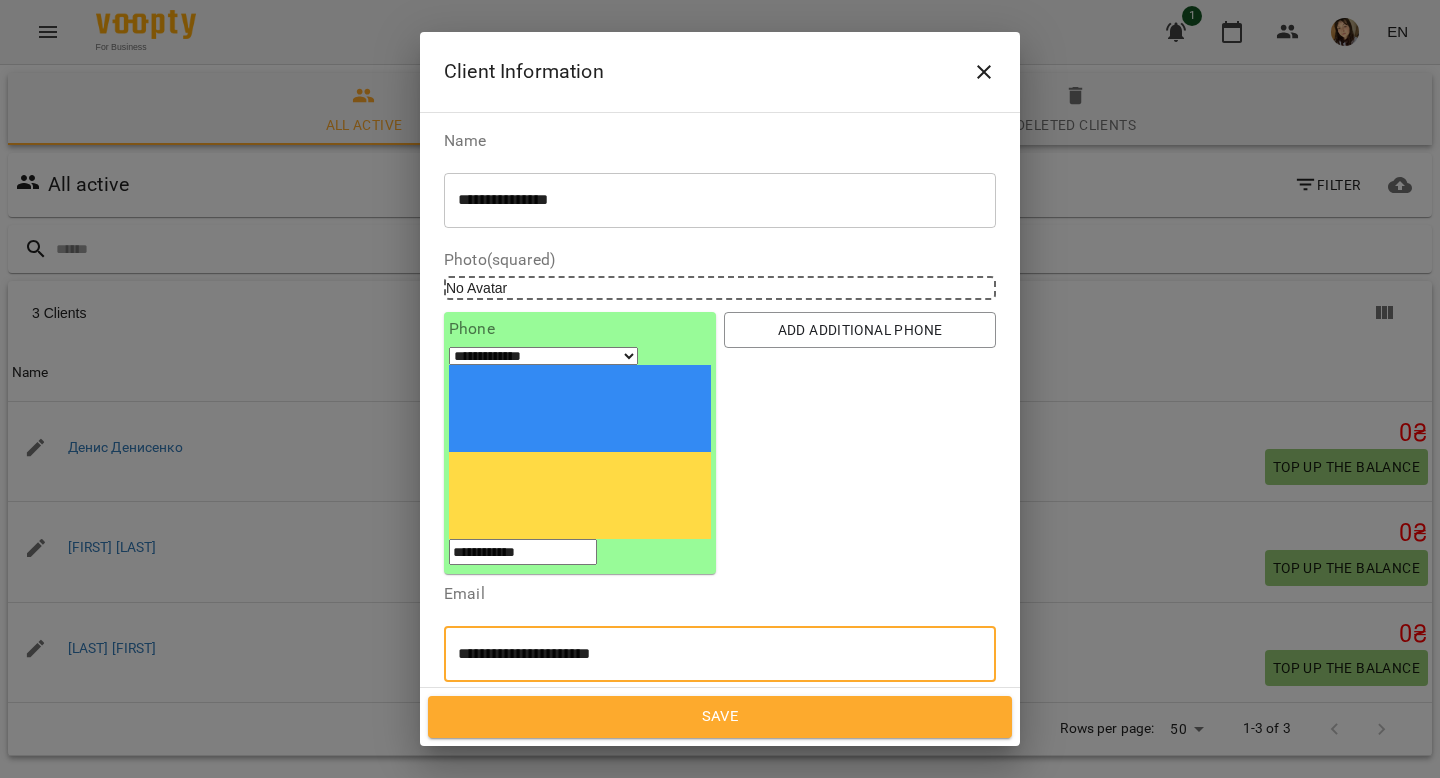 click on "**********" at bounding box center [720, 654] 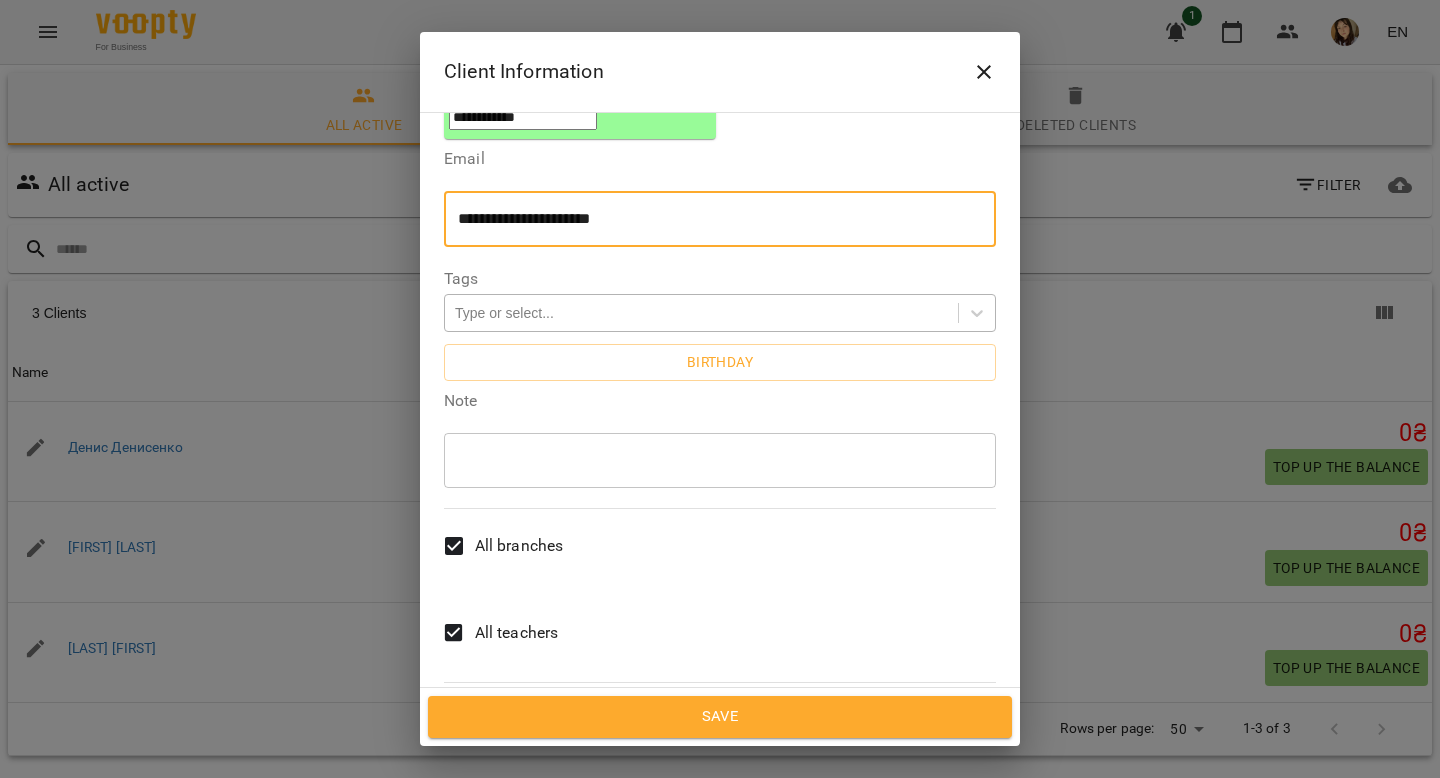 scroll, scrollTop: 405, scrollLeft: 0, axis: vertical 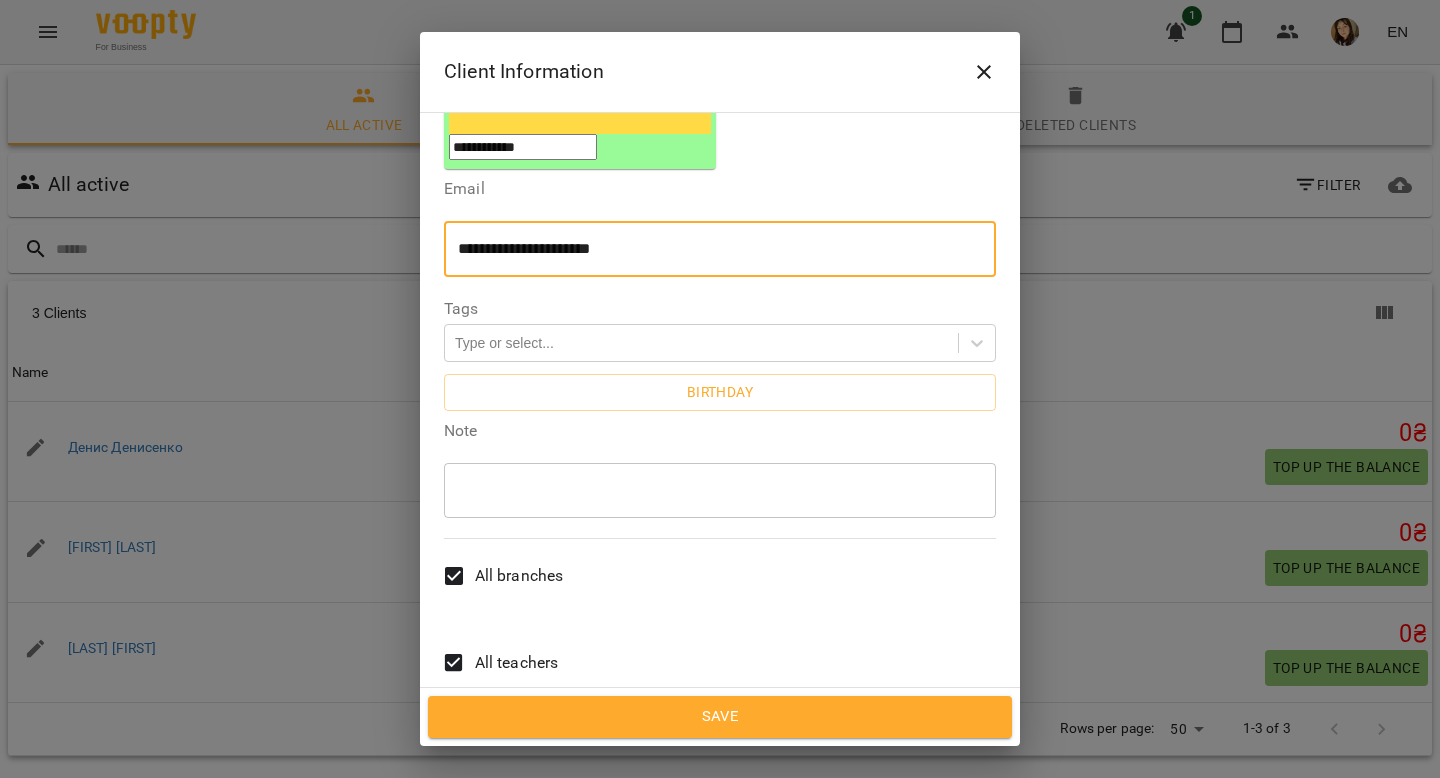 type on "**********" 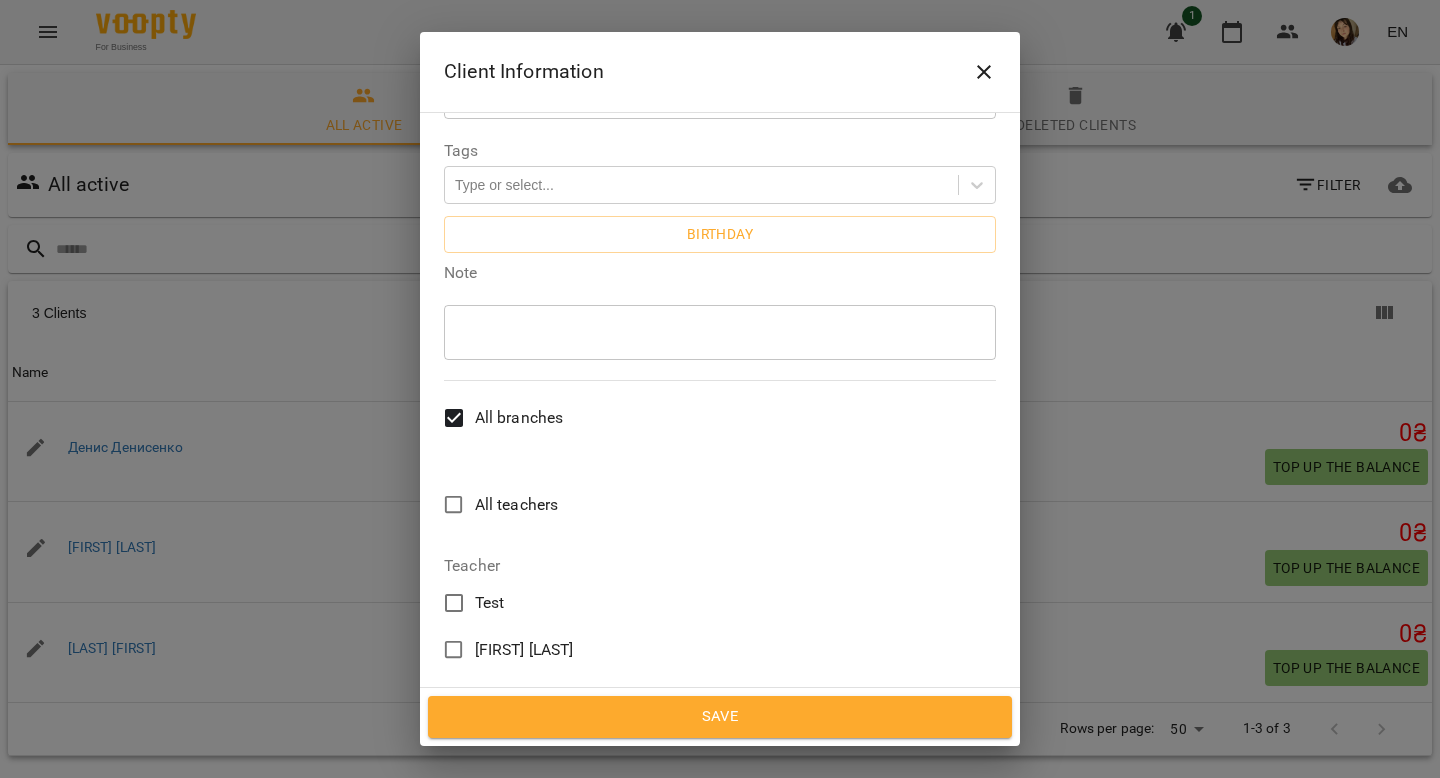scroll, scrollTop: 566, scrollLeft: 0, axis: vertical 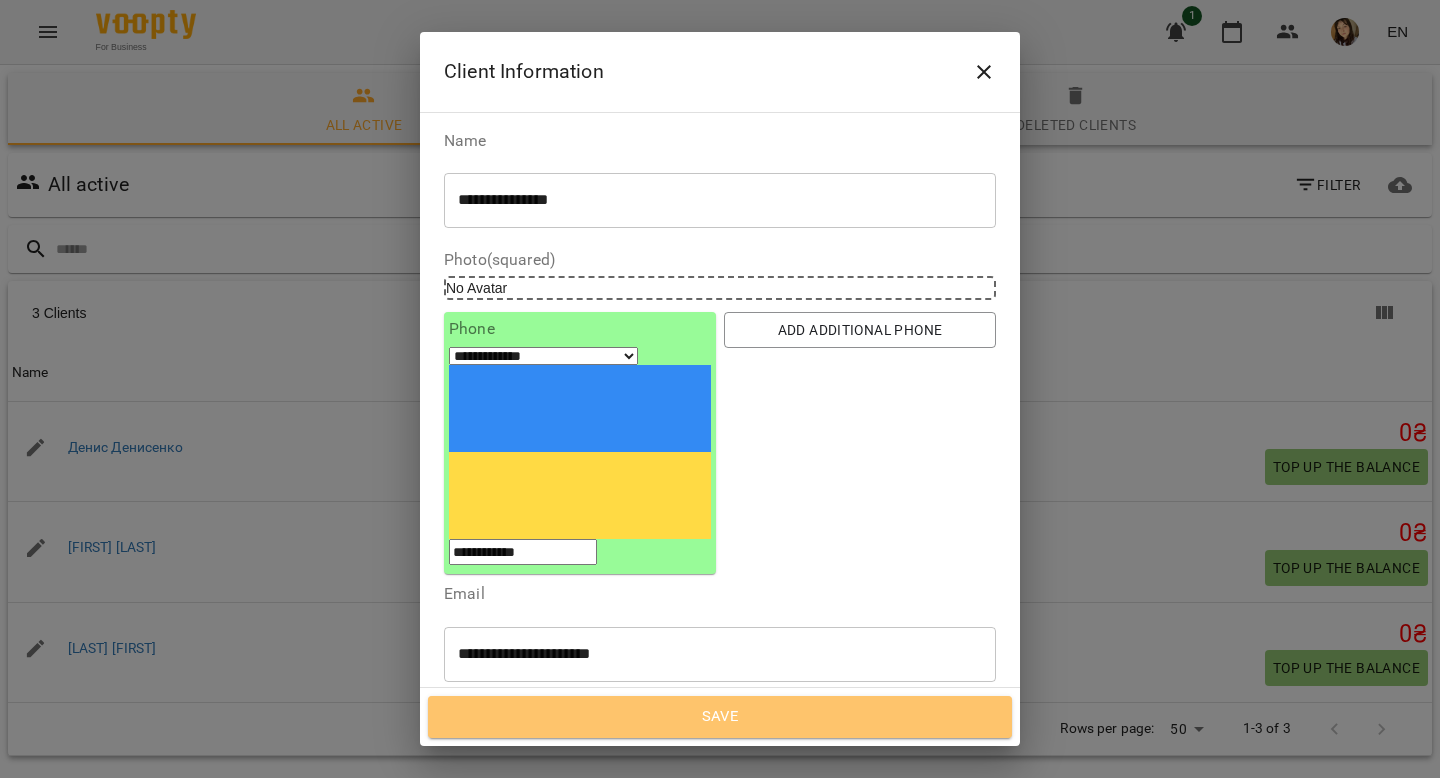 click on "Save" at bounding box center (720, 717) 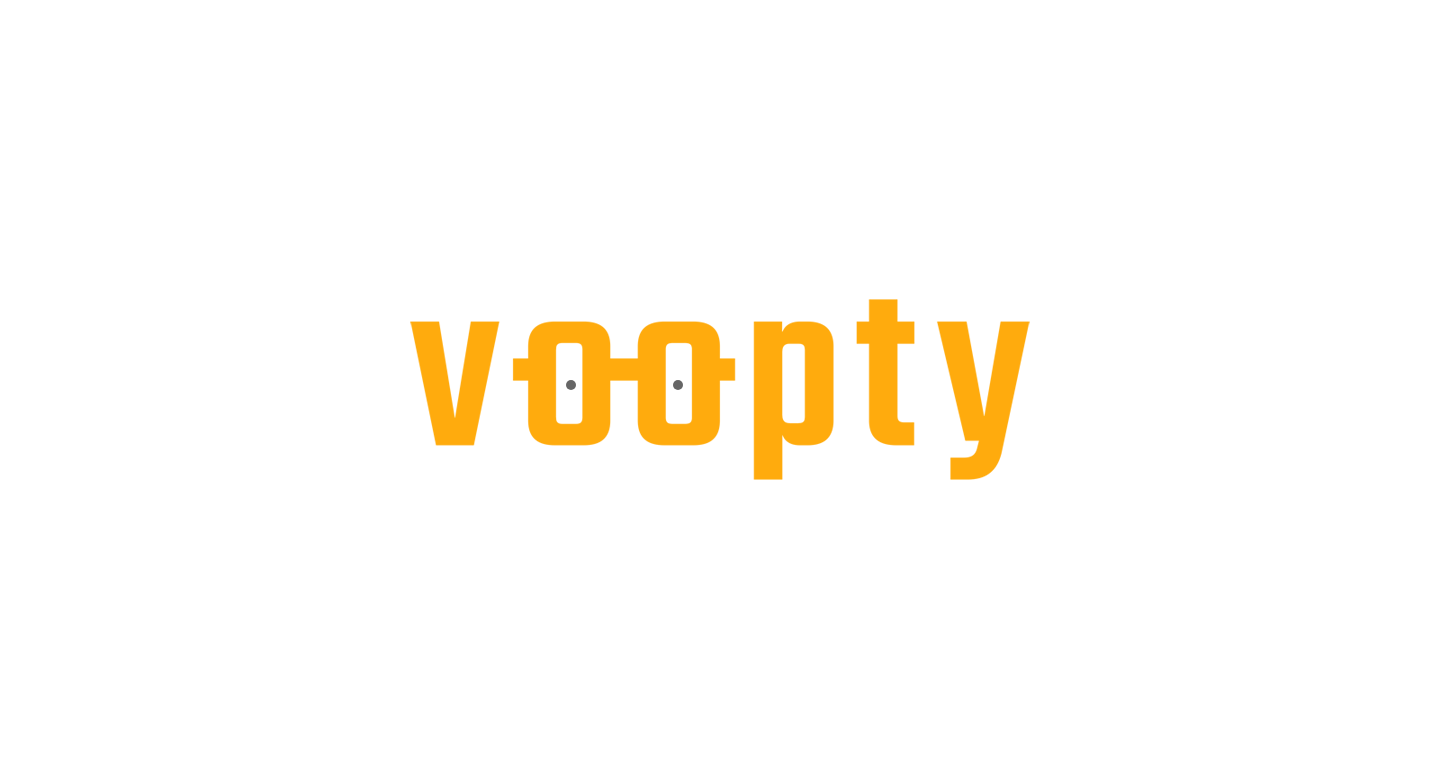 scroll, scrollTop: 0, scrollLeft: 0, axis: both 